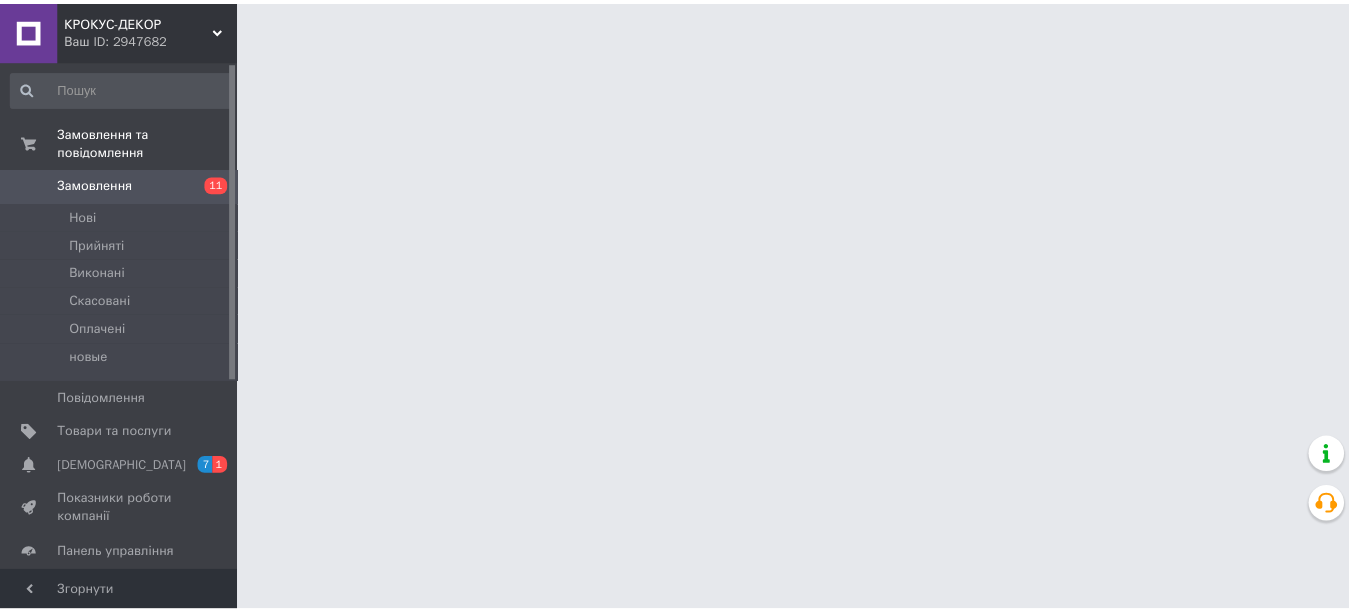 scroll, scrollTop: 0, scrollLeft: 0, axis: both 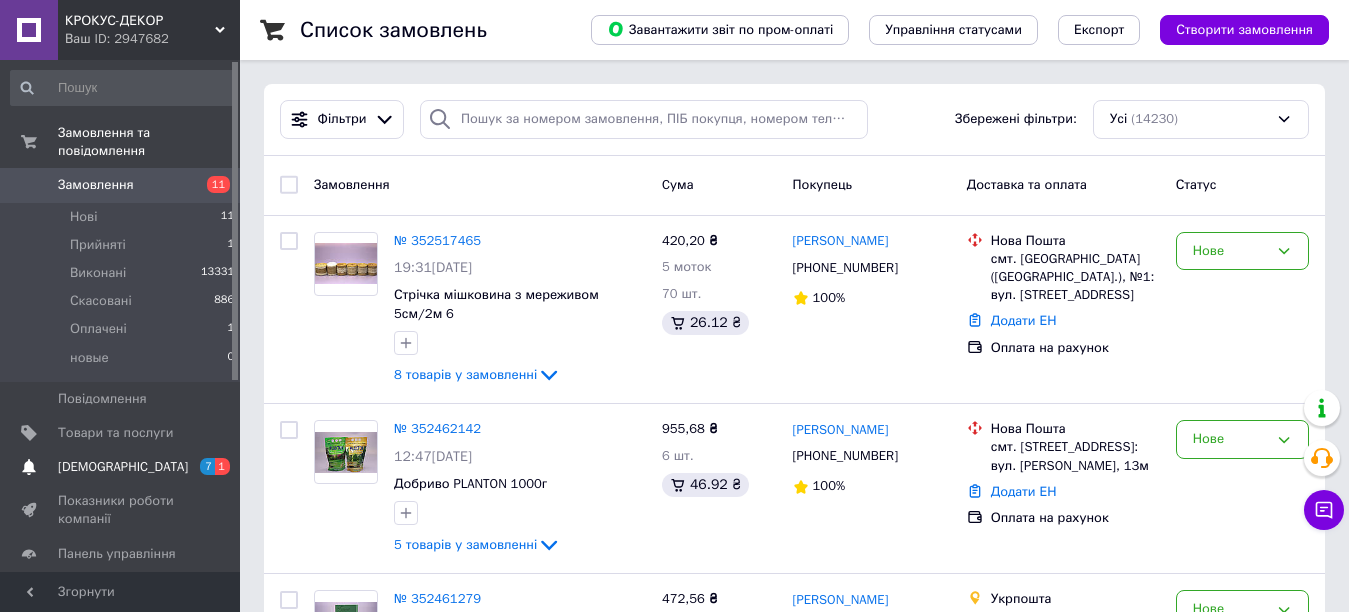 click on "1" at bounding box center [222, 466] 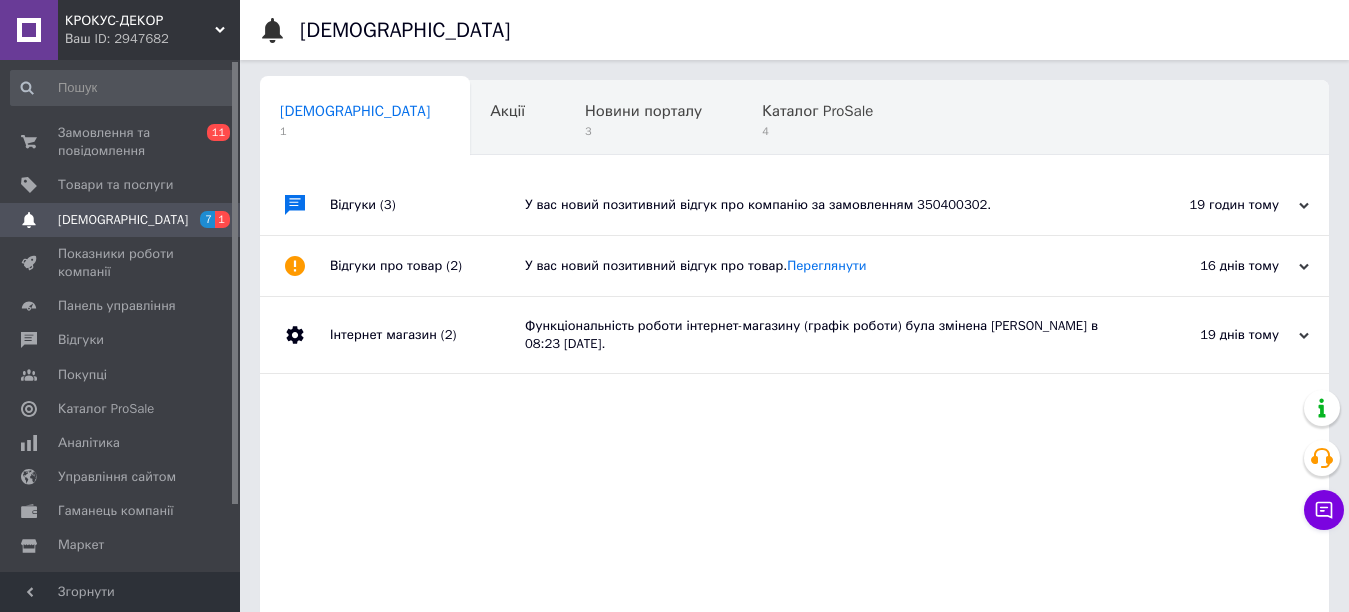 click on "У вас новий позитивний відгук про компанію за замовленням 350400302." at bounding box center (817, 205) 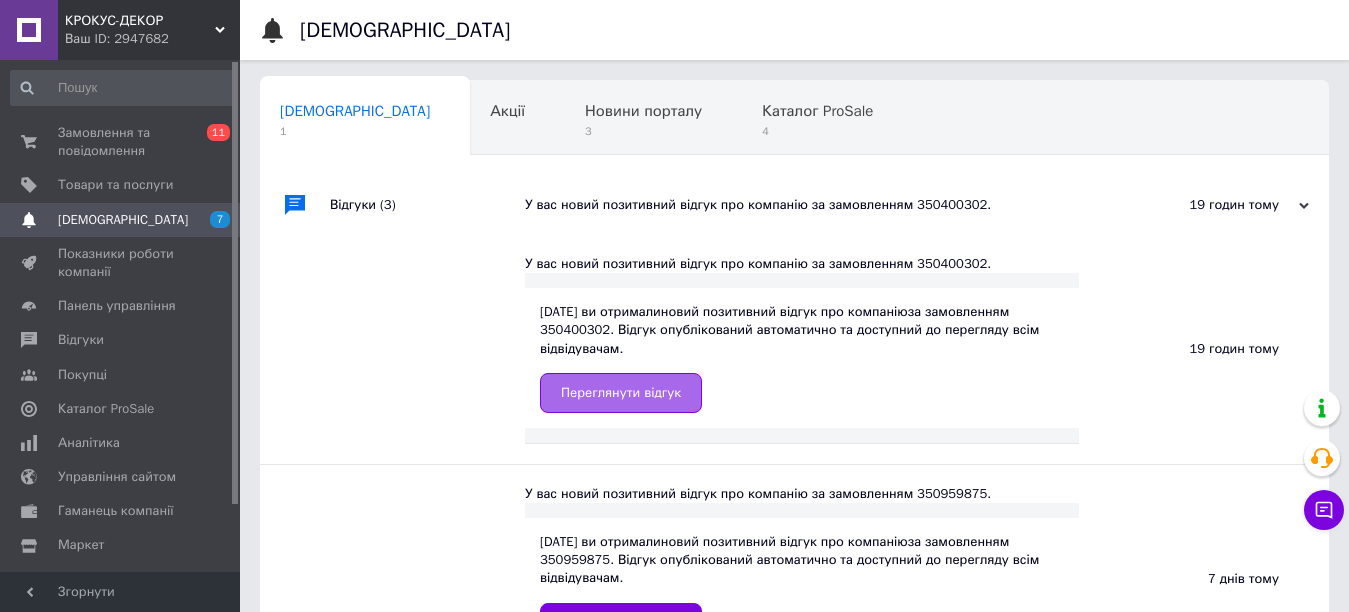click on "Переглянути відгук" at bounding box center (621, 393) 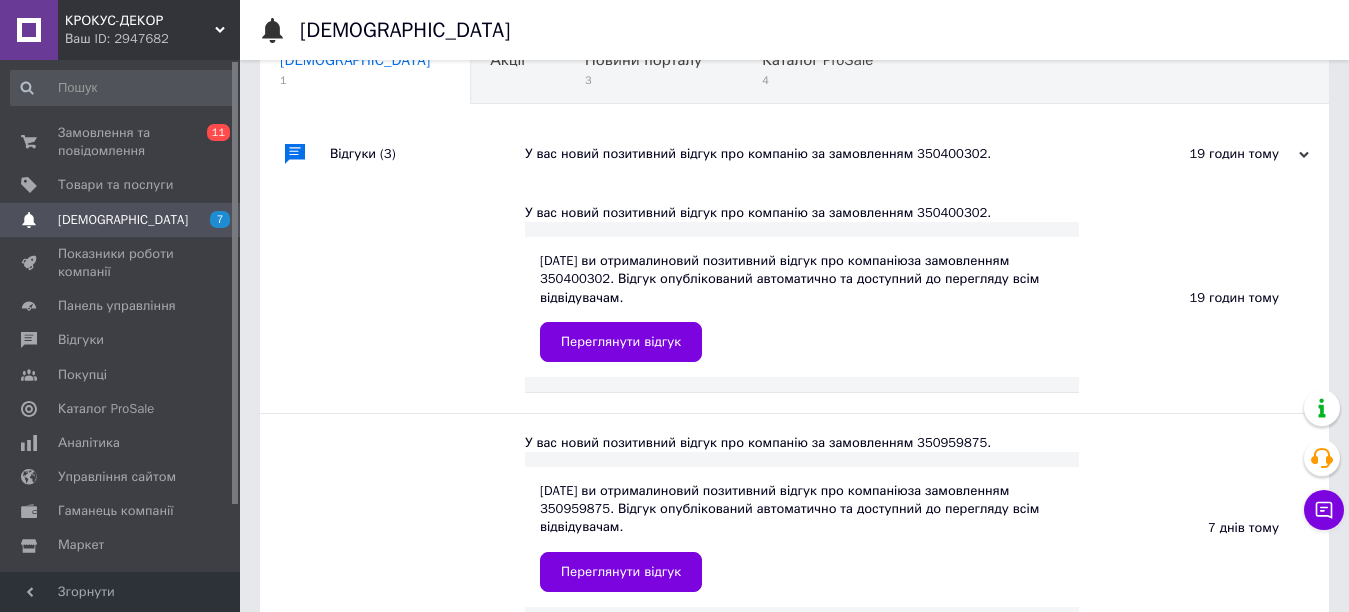 scroll, scrollTop: 300, scrollLeft: 0, axis: vertical 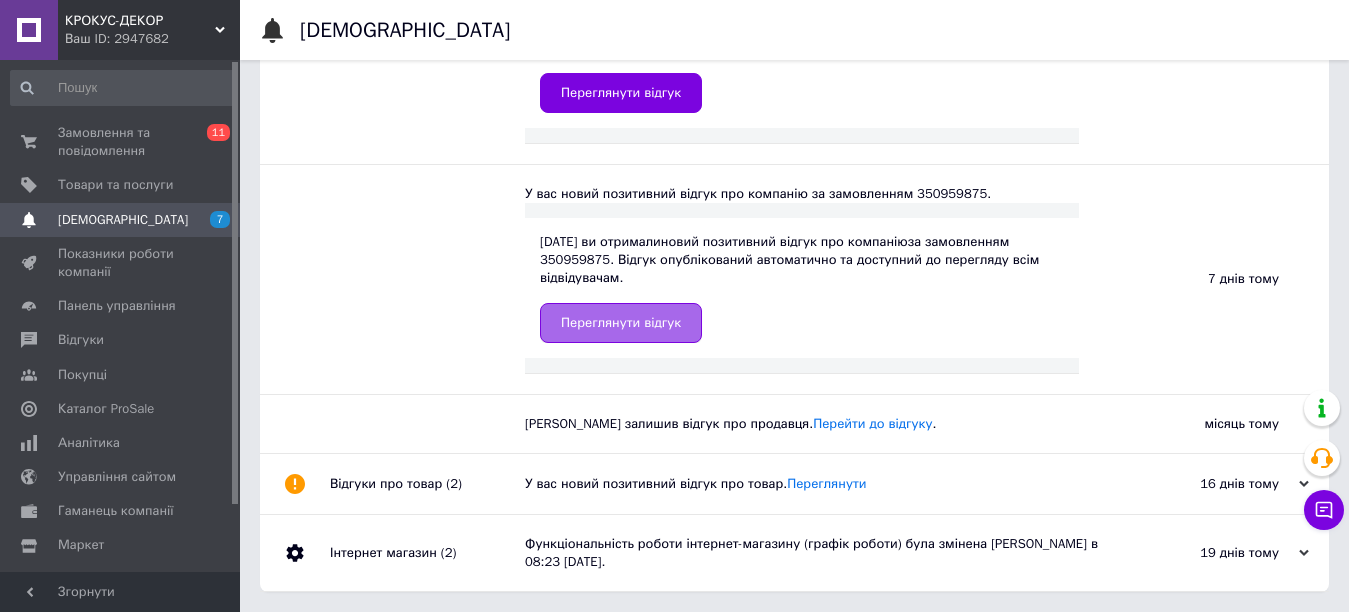 click on "Переглянути відгук" at bounding box center (621, 323) 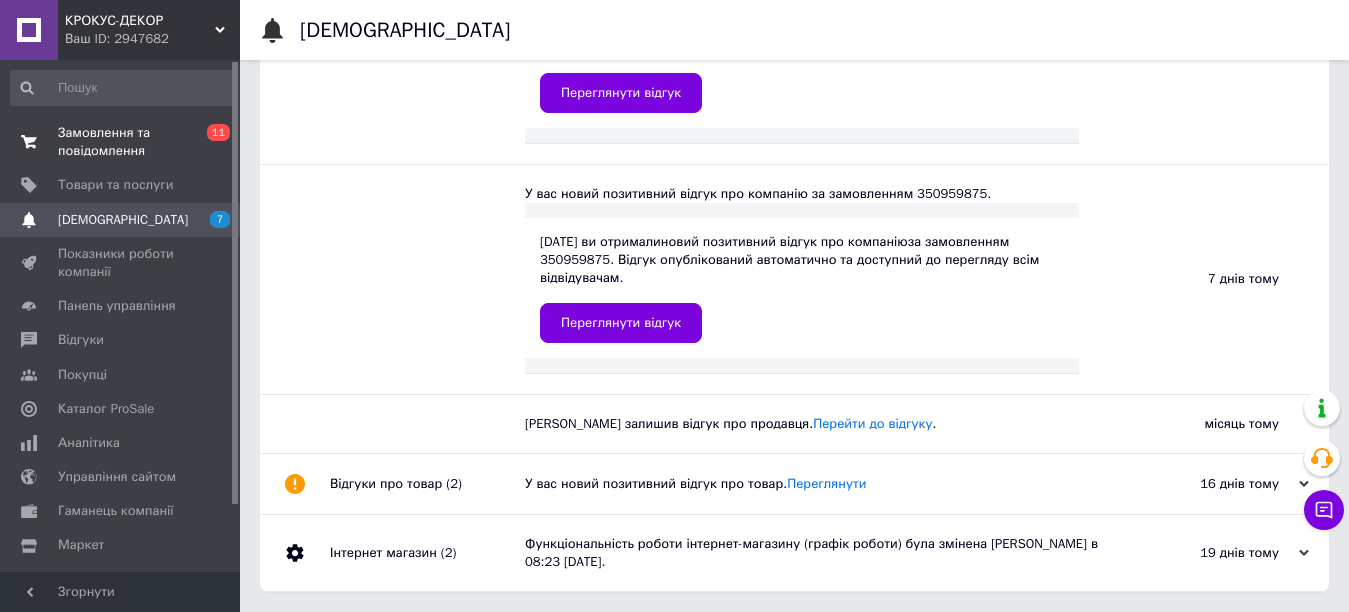 click on "Замовлення та повідомлення" at bounding box center (121, 142) 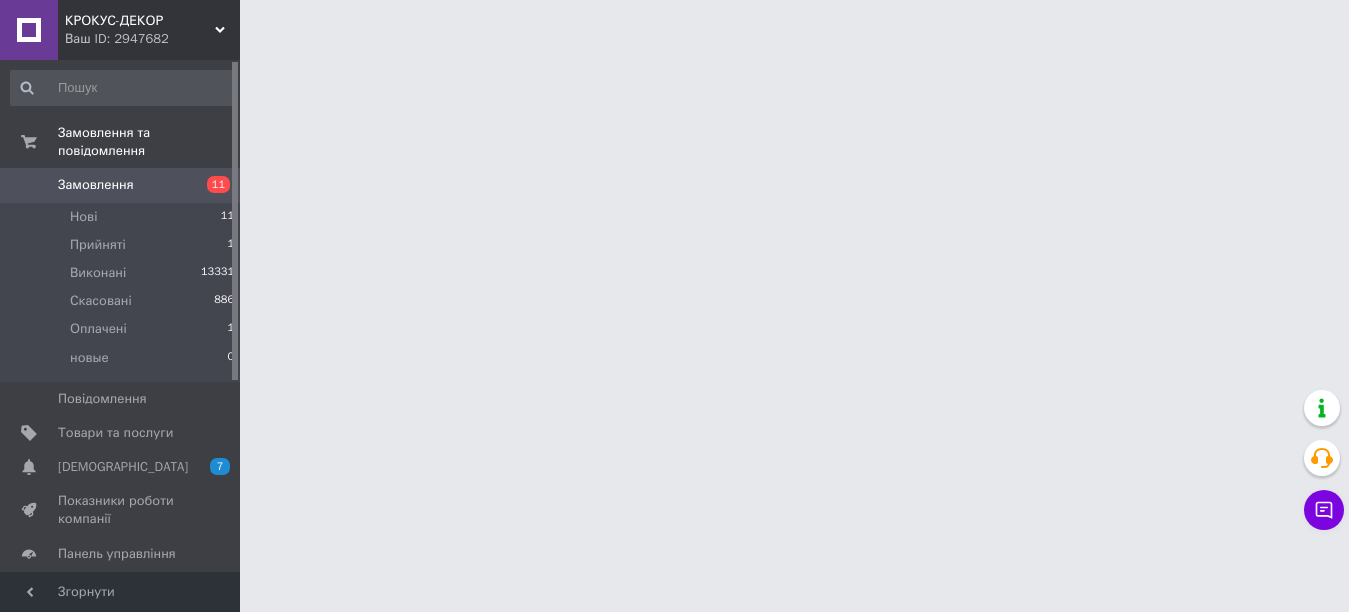 scroll, scrollTop: 0, scrollLeft: 0, axis: both 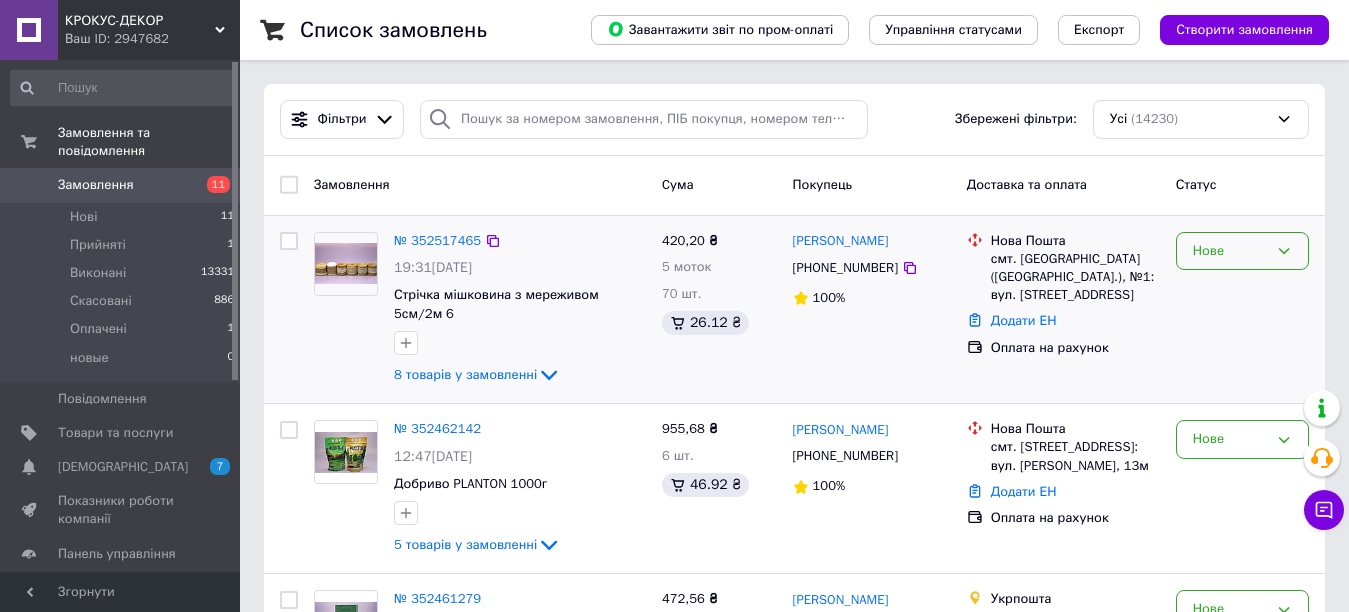 click on "Нове" at bounding box center [1230, 251] 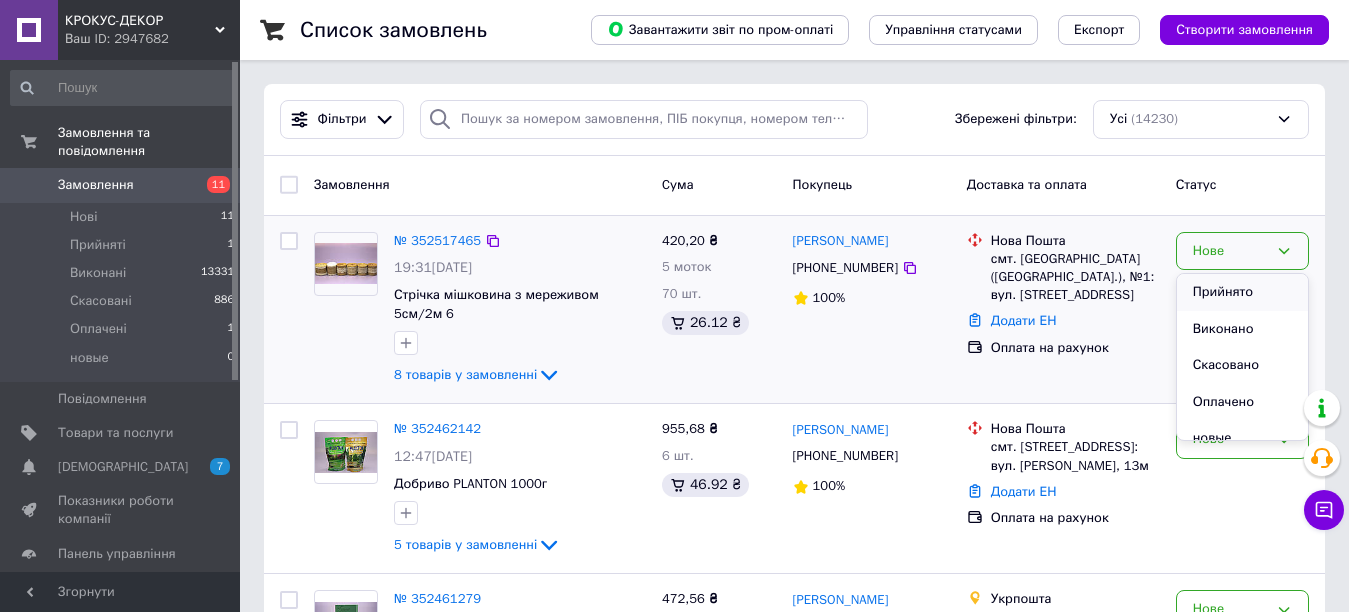 click on "Прийнято" at bounding box center [1242, 292] 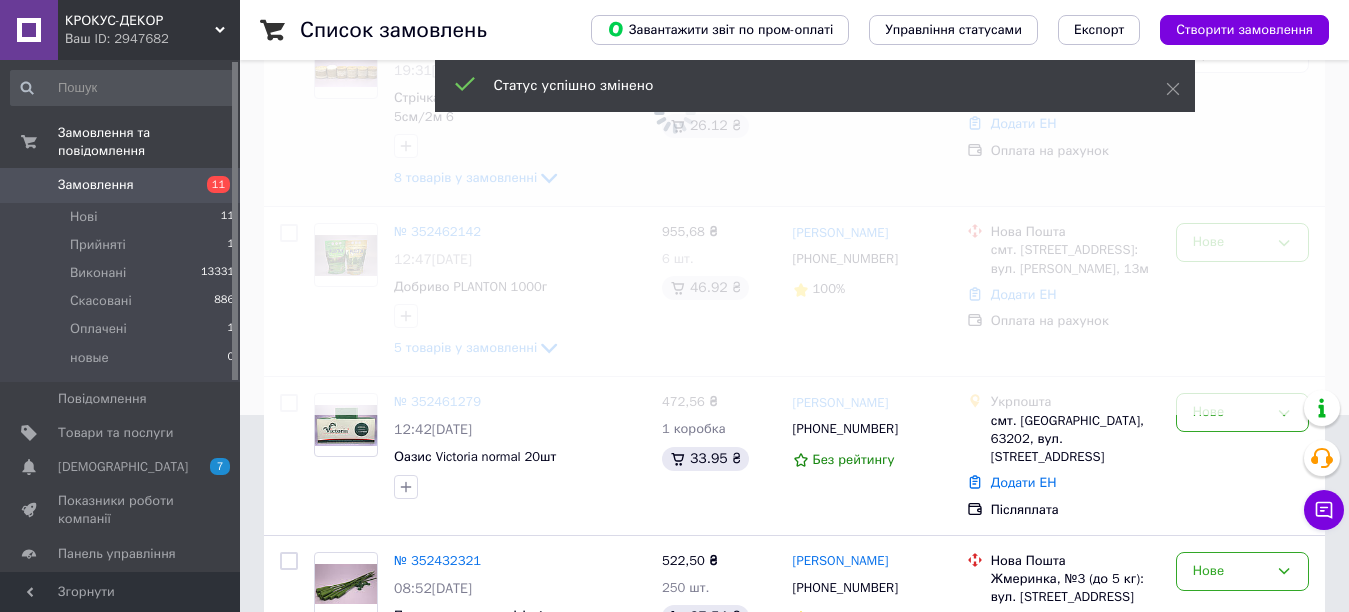 scroll, scrollTop: 200, scrollLeft: 0, axis: vertical 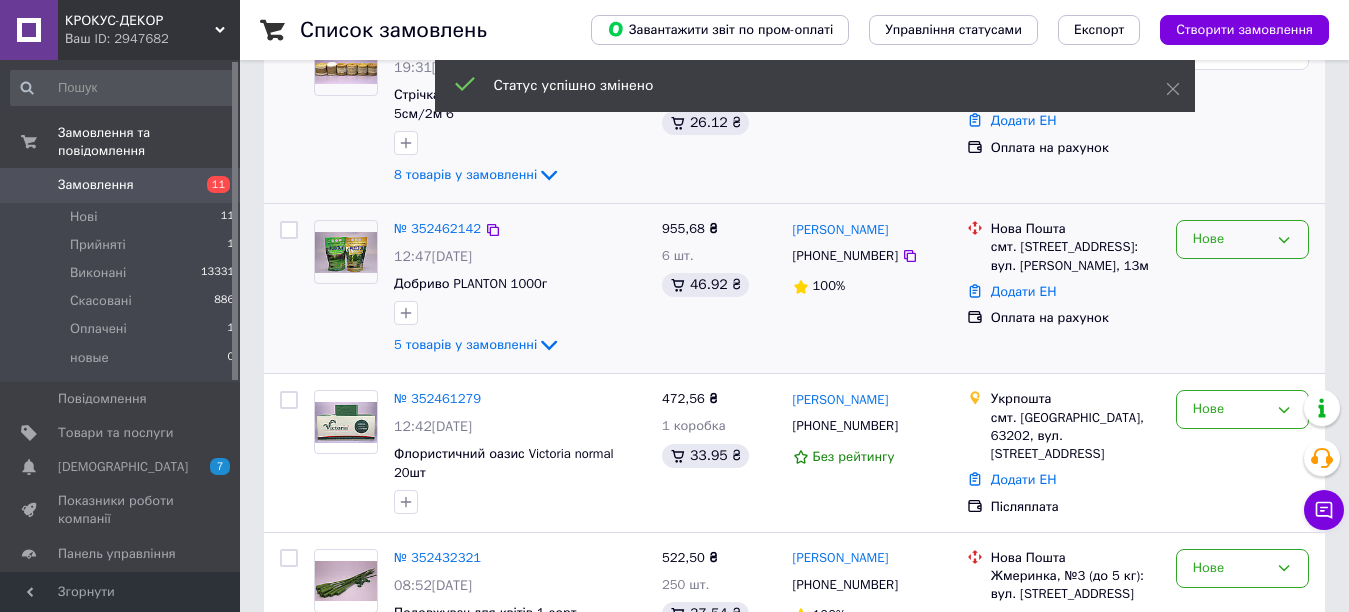 click on "Нове" at bounding box center (1242, 239) 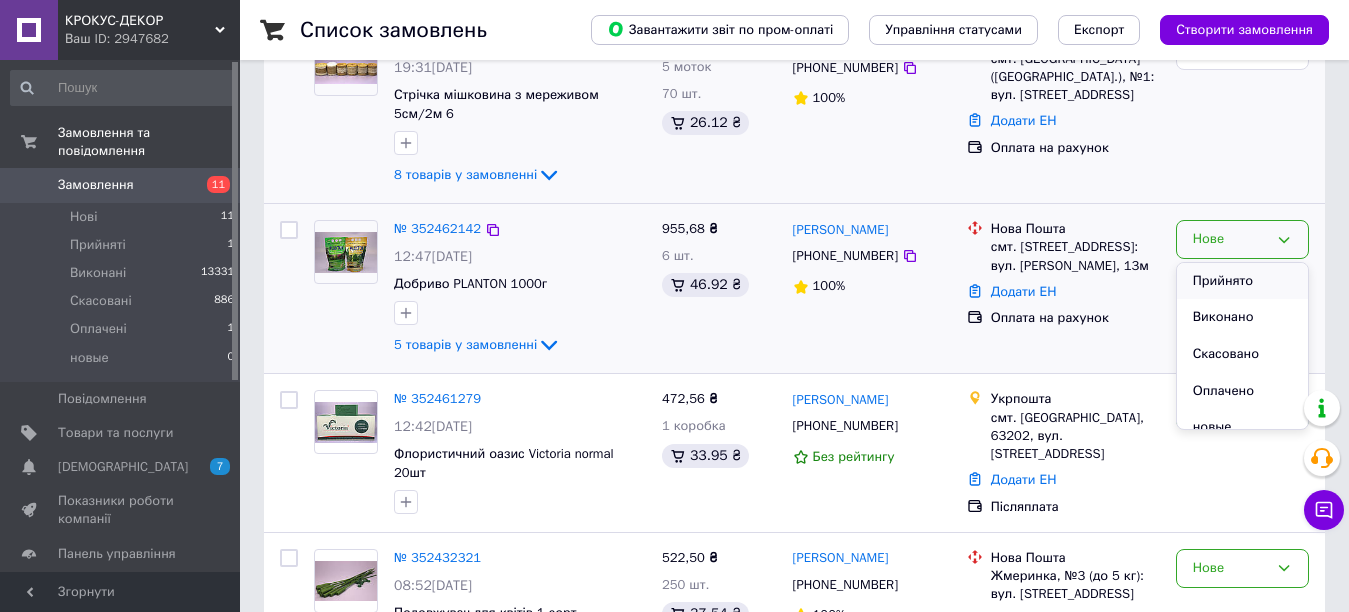click on "Прийнято" at bounding box center [1242, 281] 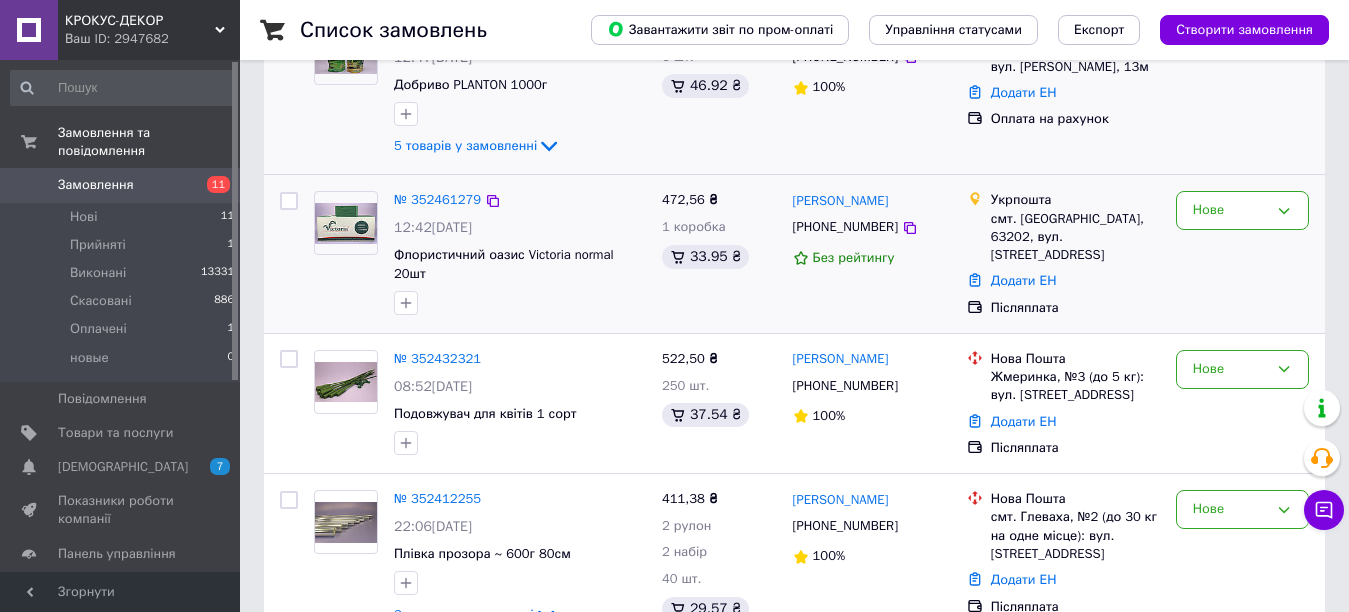 scroll, scrollTop: 400, scrollLeft: 0, axis: vertical 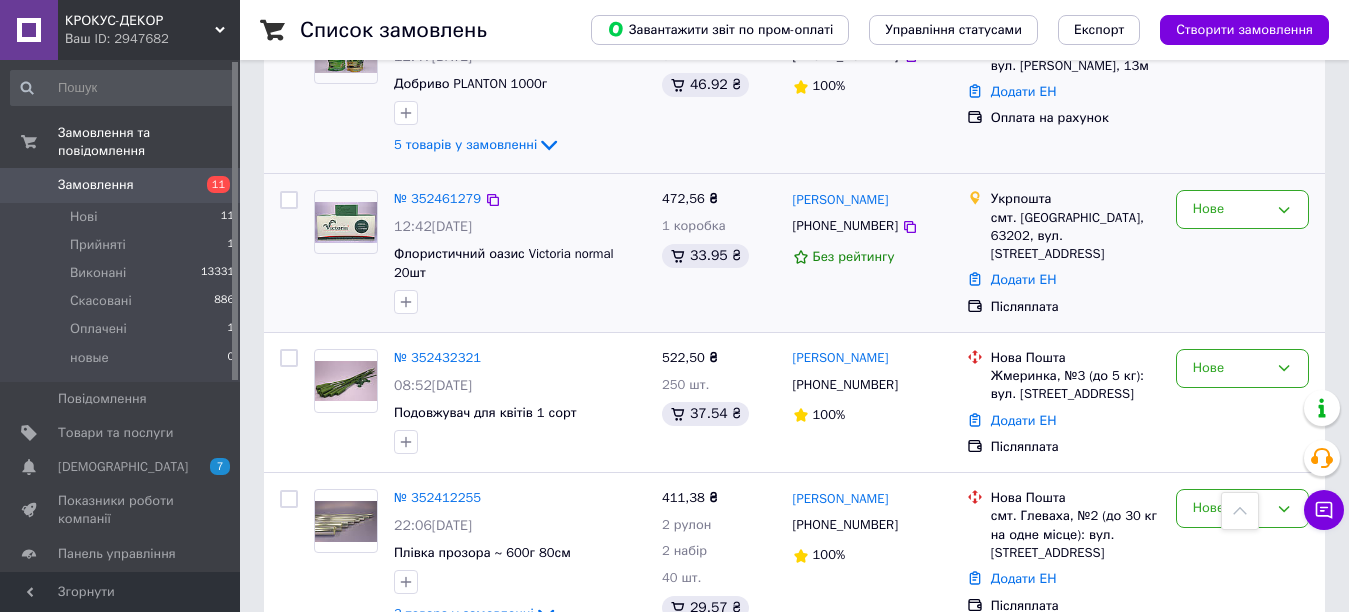 click on "Нове" at bounding box center [1242, 253] 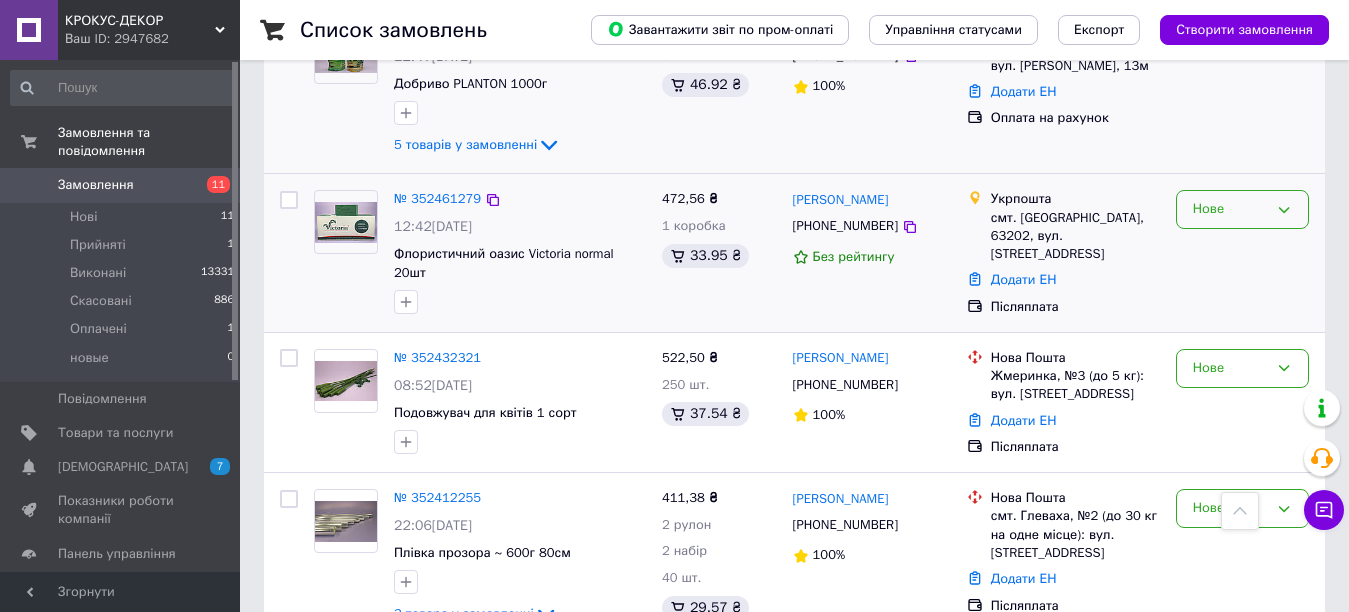 click on "Нове" at bounding box center (1230, 209) 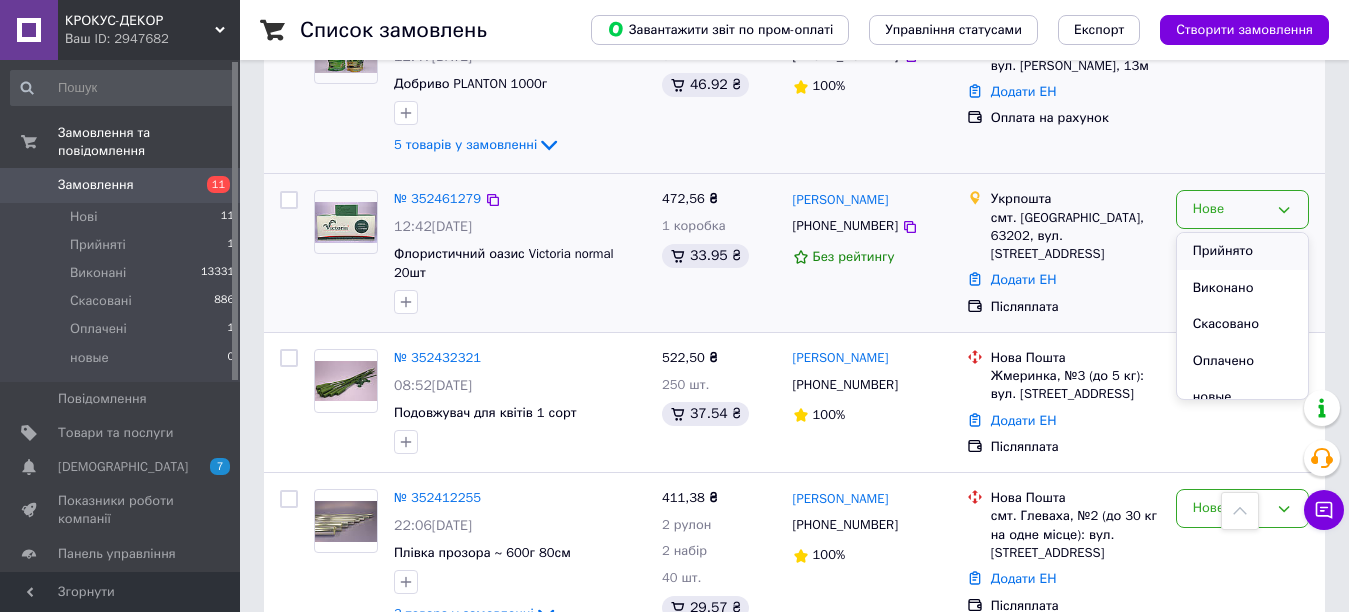 click on "Прийнято" at bounding box center (1242, 251) 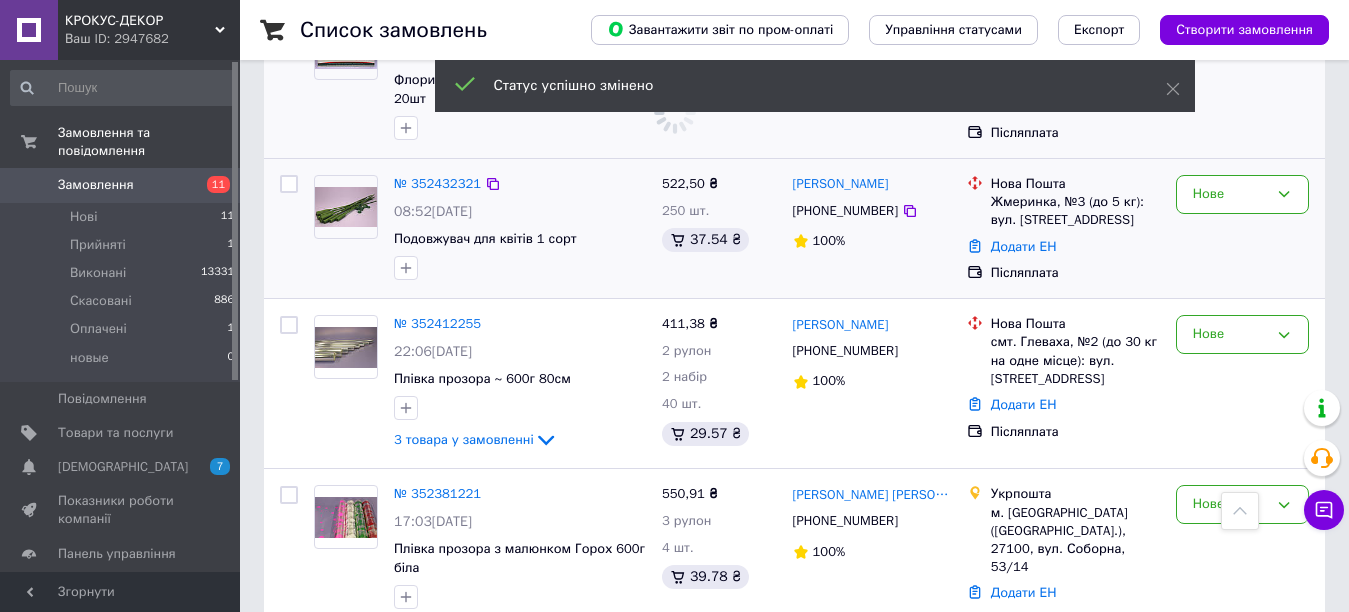 scroll, scrollTop: 600, scrollLeft: 0, axis: vertical 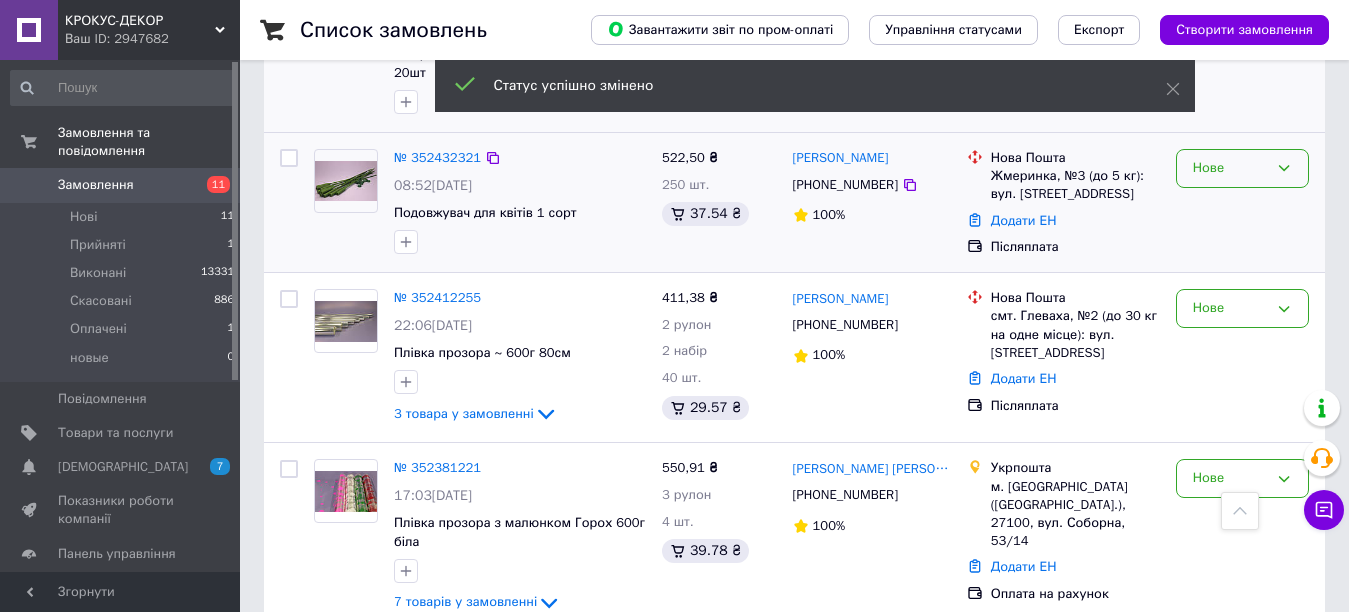 click on "Нове" at bounding box center [1230, 168] 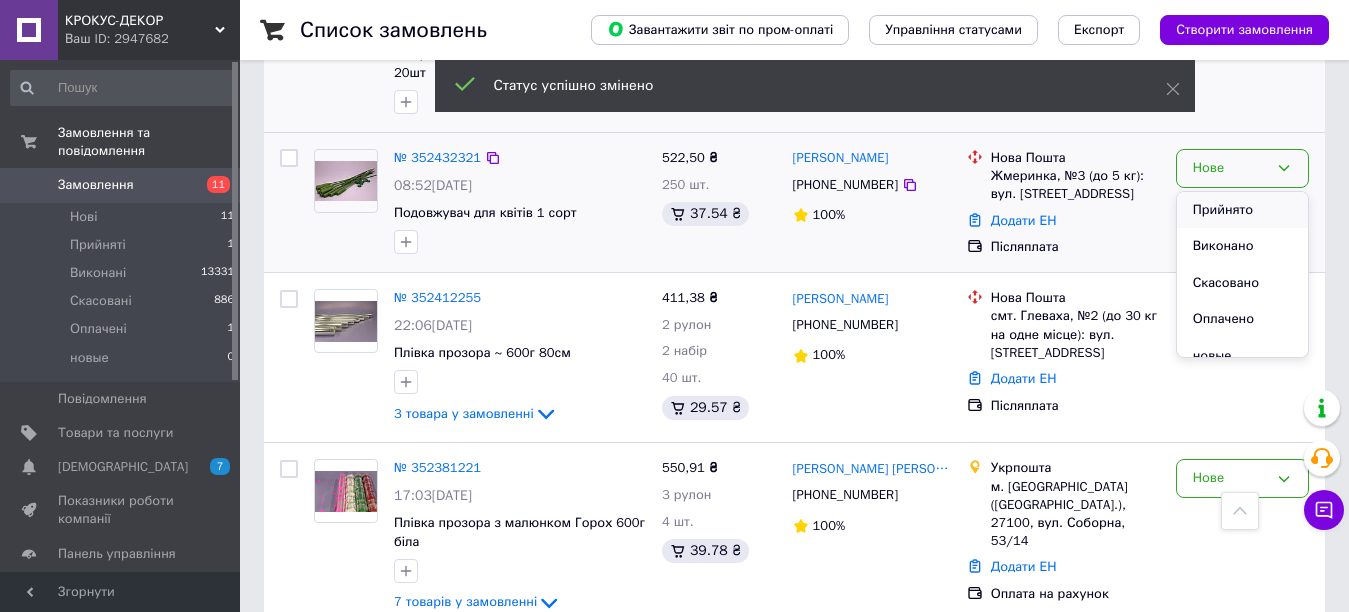 click on "Прийнято" at bounding box center (1242, 210) 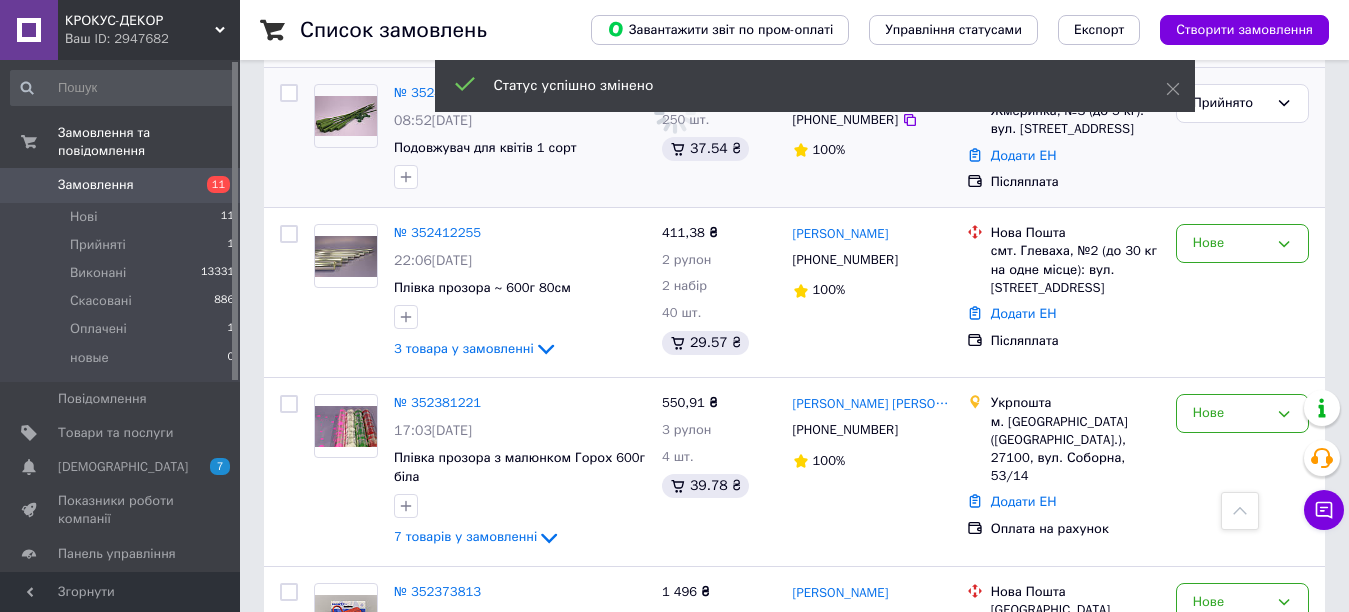 scroll, scrollTop: 700, scrollLeft: 0, axis: vertical 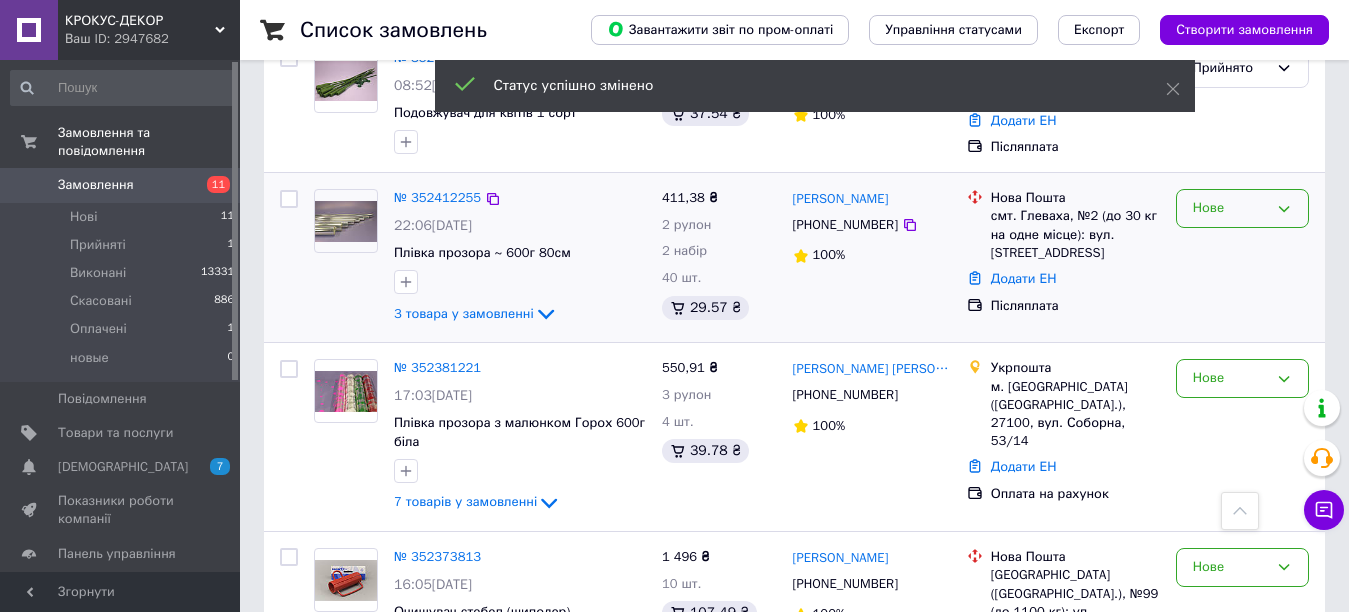 click on "Нове" at bounding box center (1230, 208) 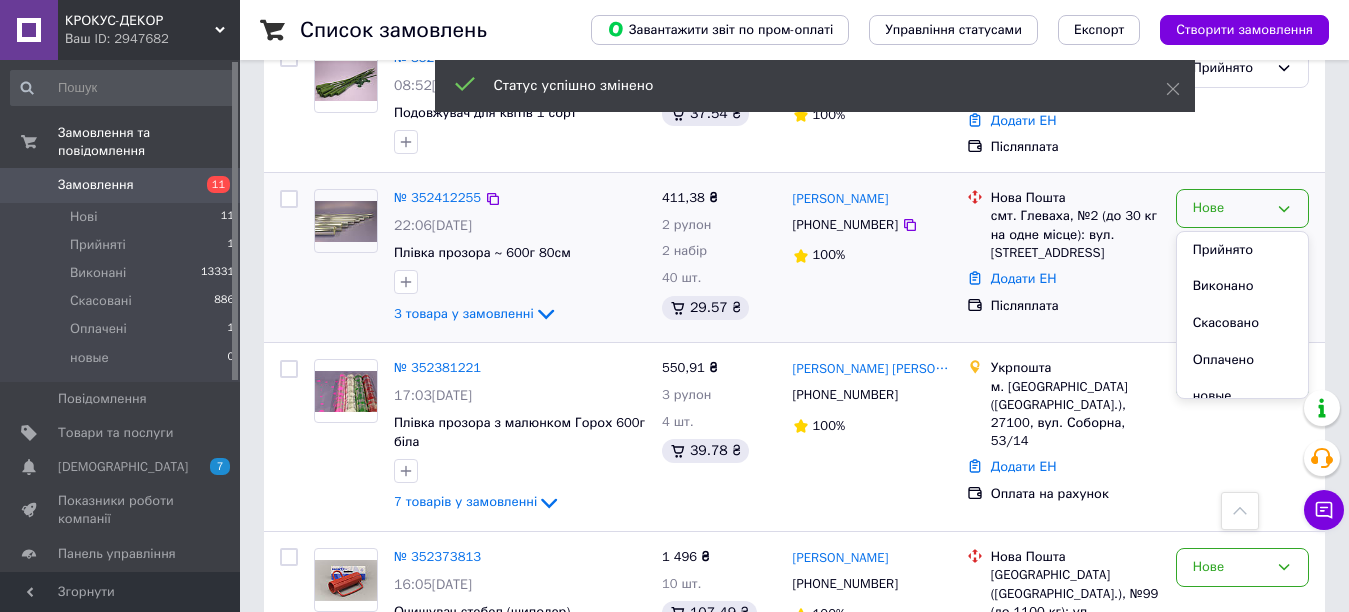 drag, startPoint x: 1210, startPoint y: 225, endPoint x: 1207, endPoint y: 243, distance: 18.248287 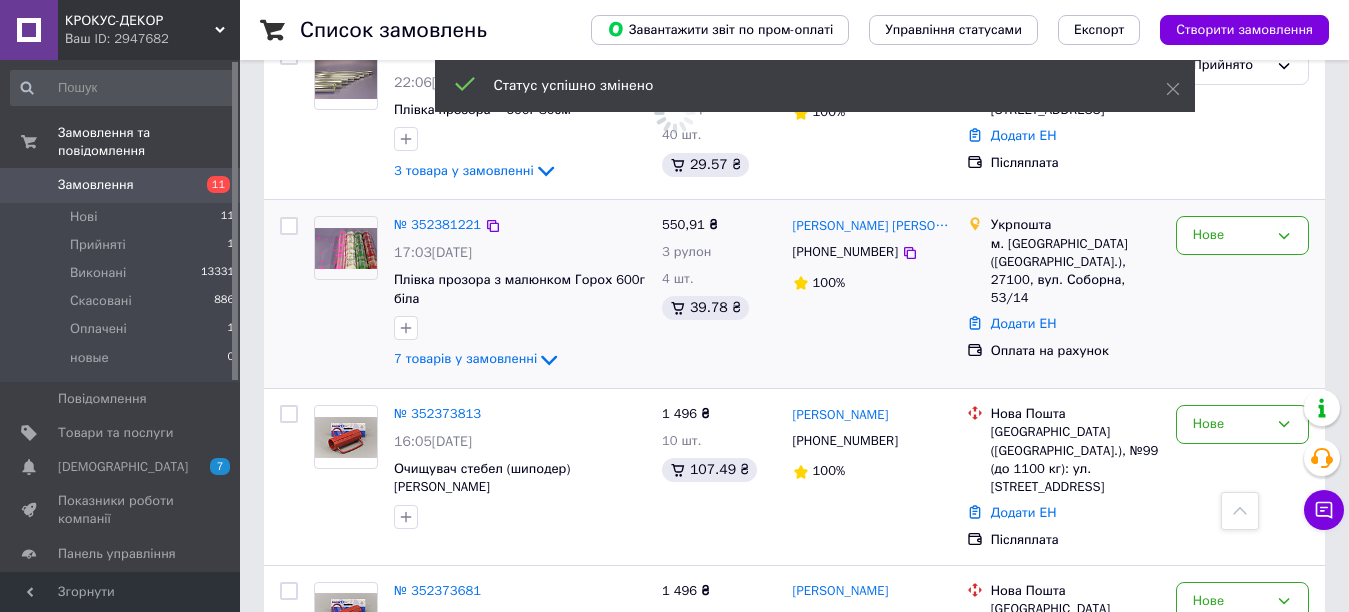 scroll, scrollTop: 900, scrollLeft: 0, axis: vertical 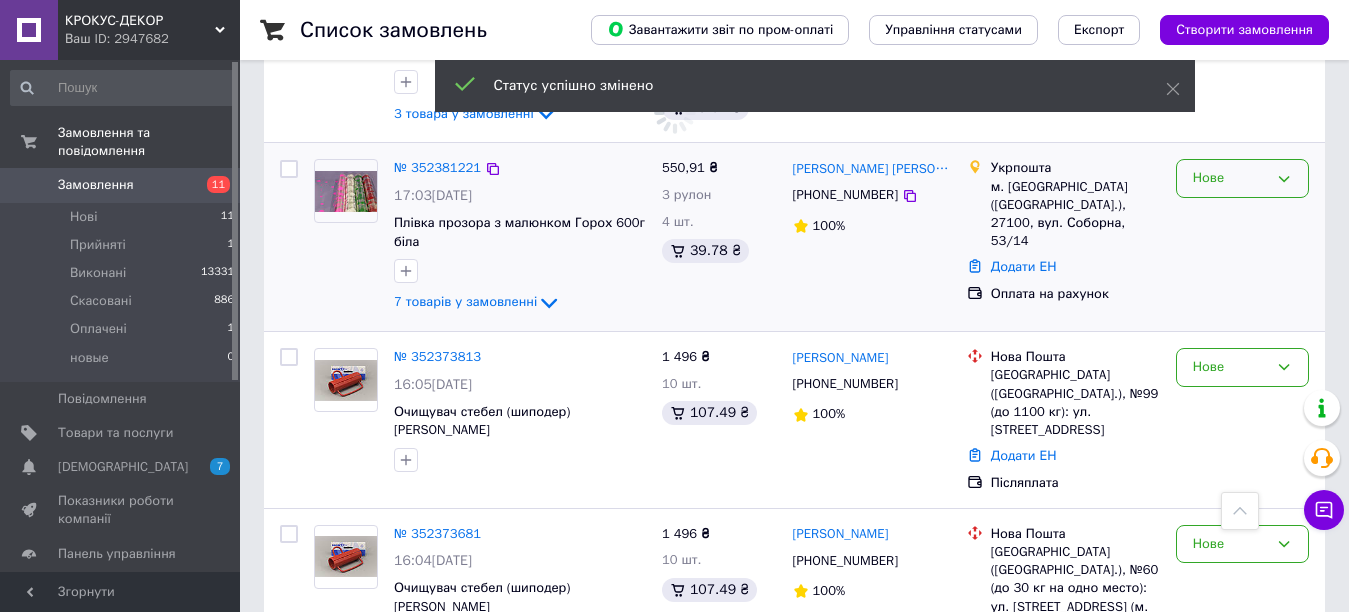 click on "Нове" at bounding box center (1242, 178) 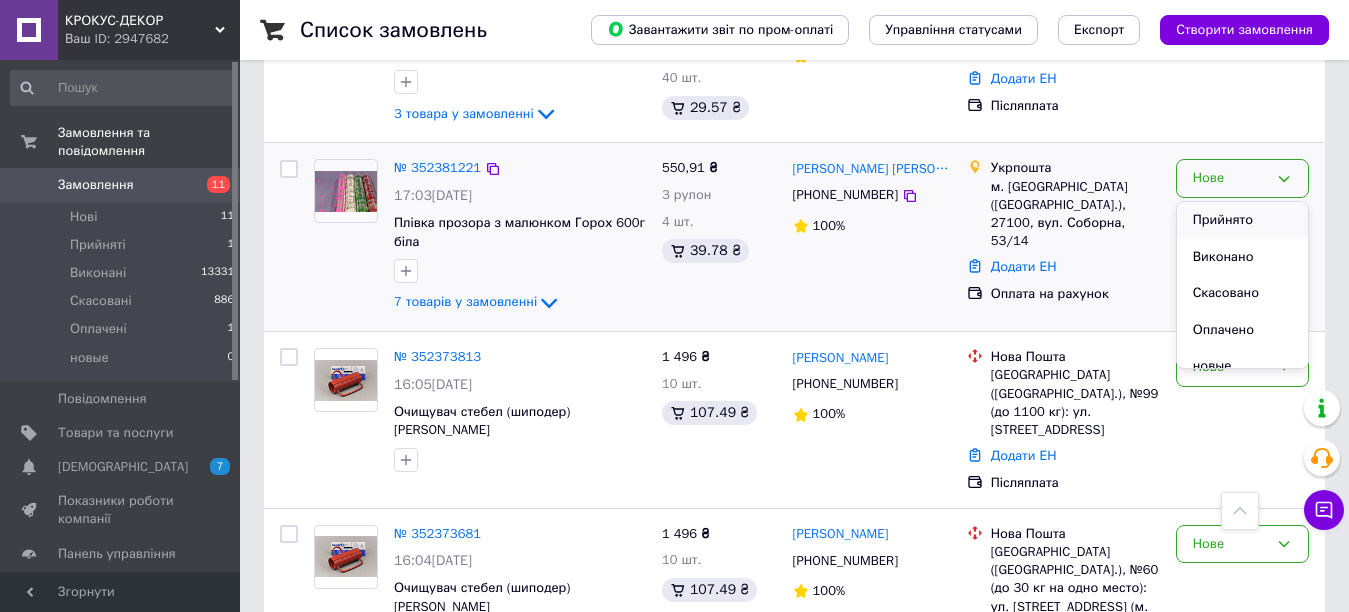 click on "Прийнято" at bounding box center [1242, 220] 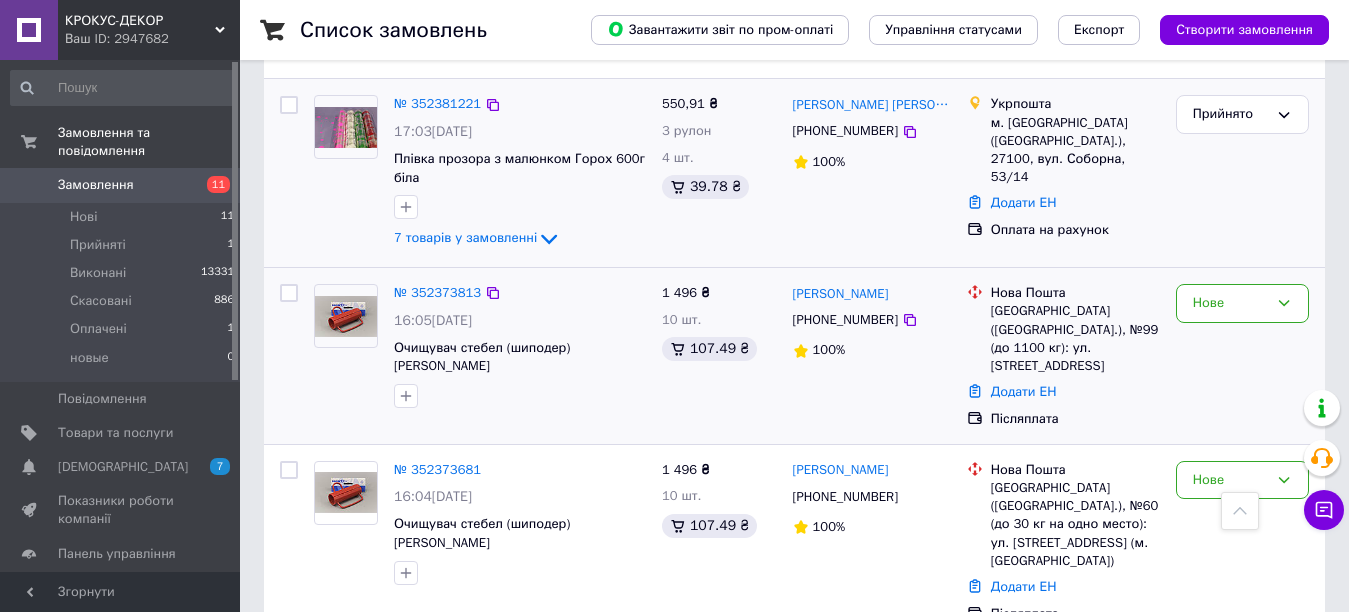 scroll, scrollTop: 1000, scrollLeft: 0, axis: vertical 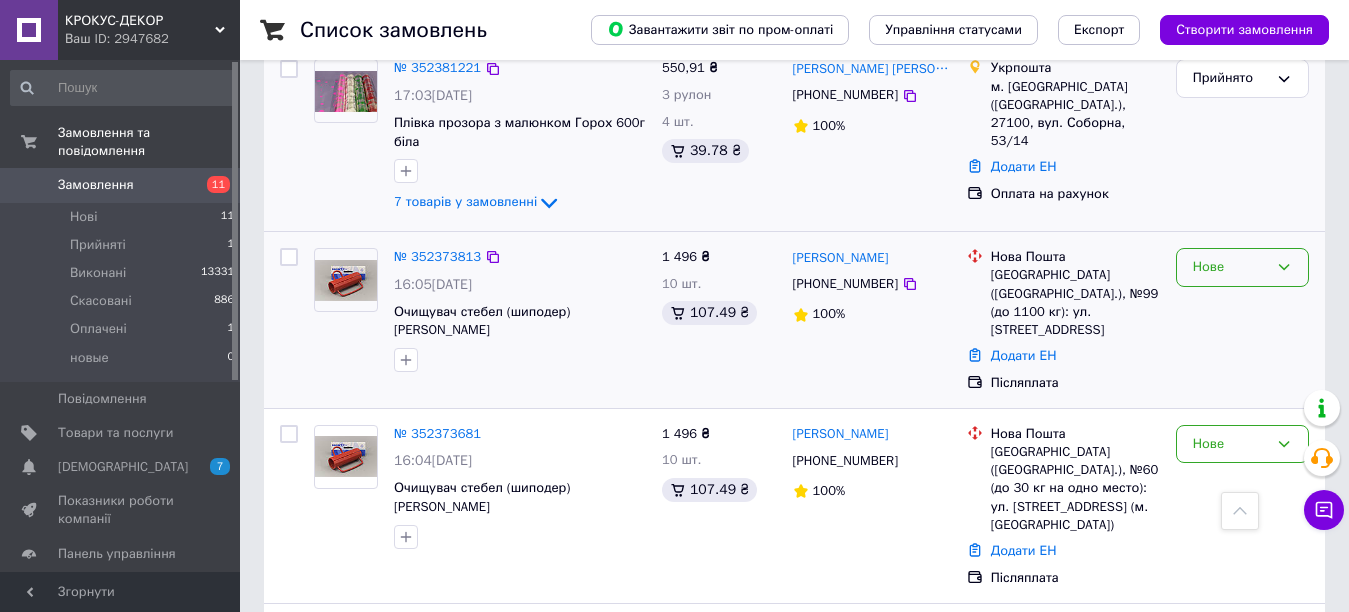 click on "Нове" at bounding box center [1230, 267] 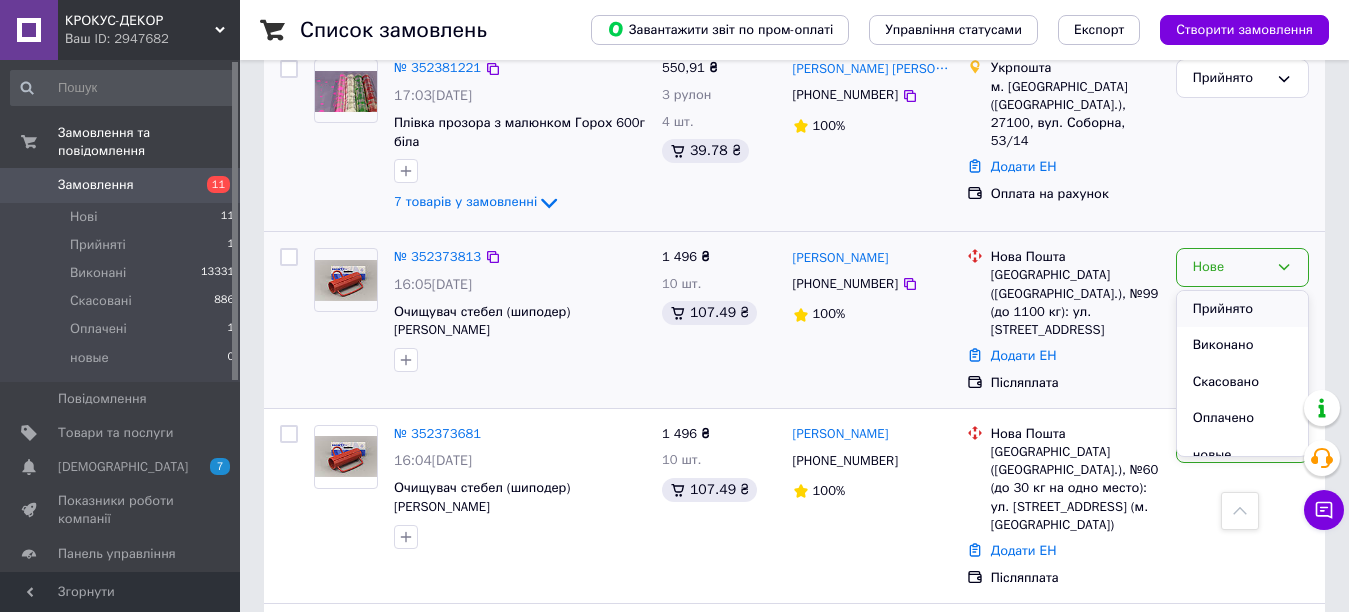 click on "Прийнято" at bounding box center (1242, 309) 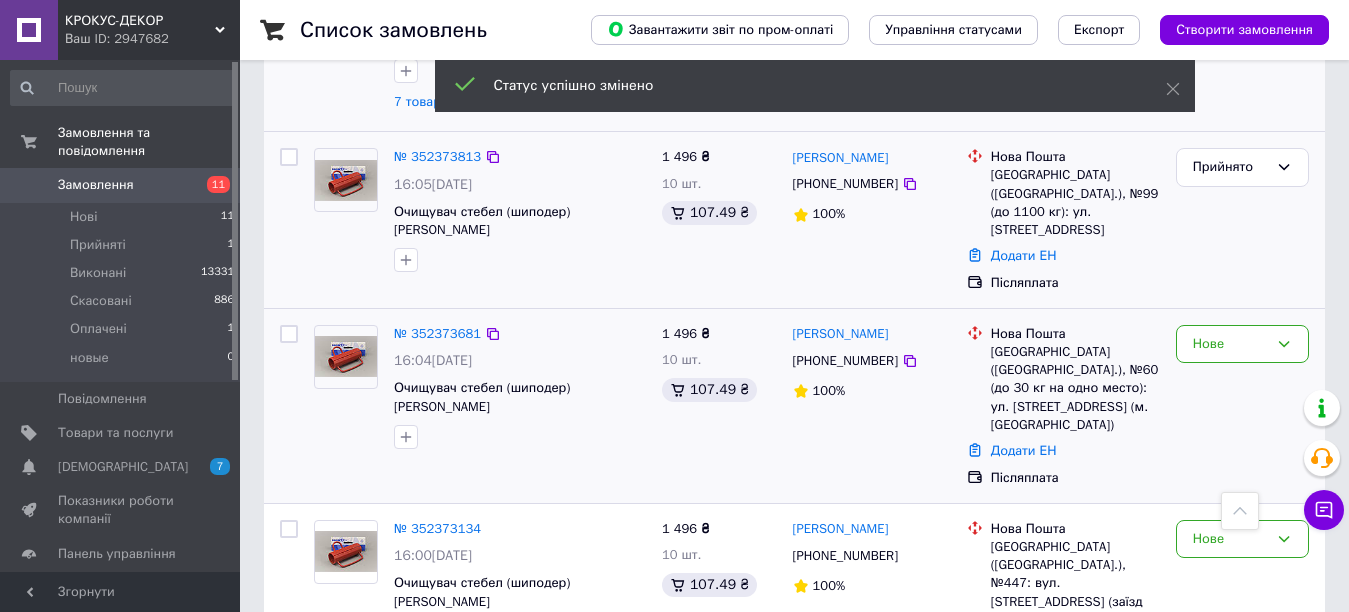 scroll, scrollTop: 1200, scrollLeft: 0, axis: vertical 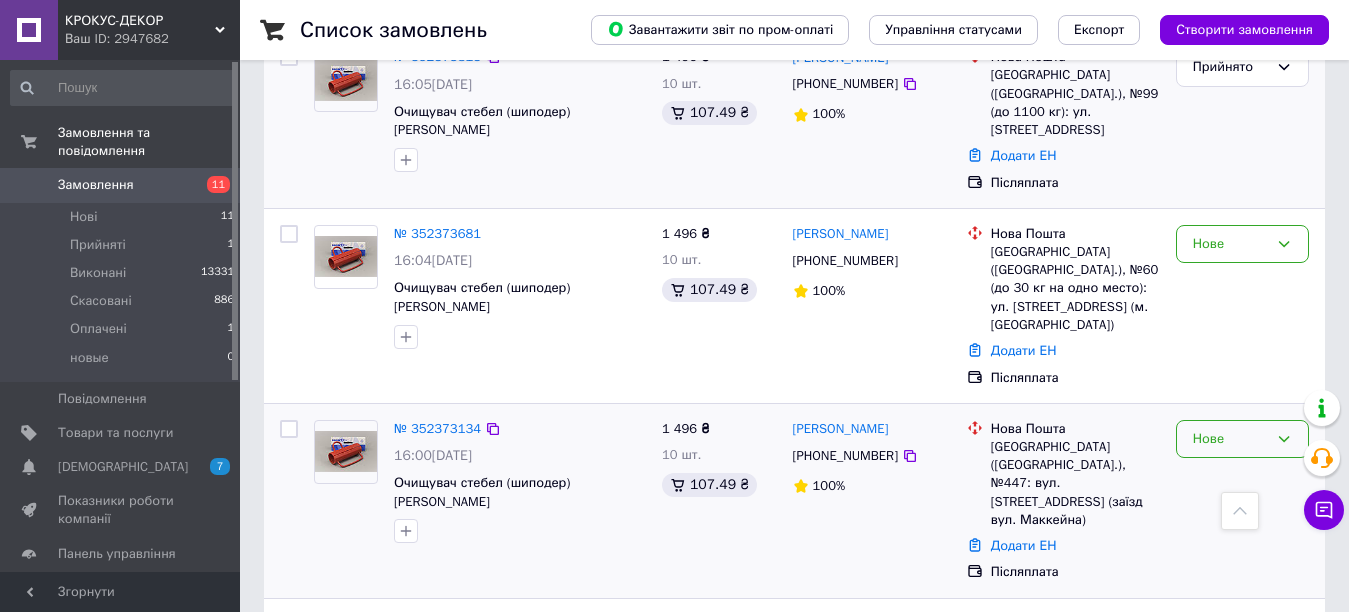 click on "Нове" at bounding box center (1242, 439) 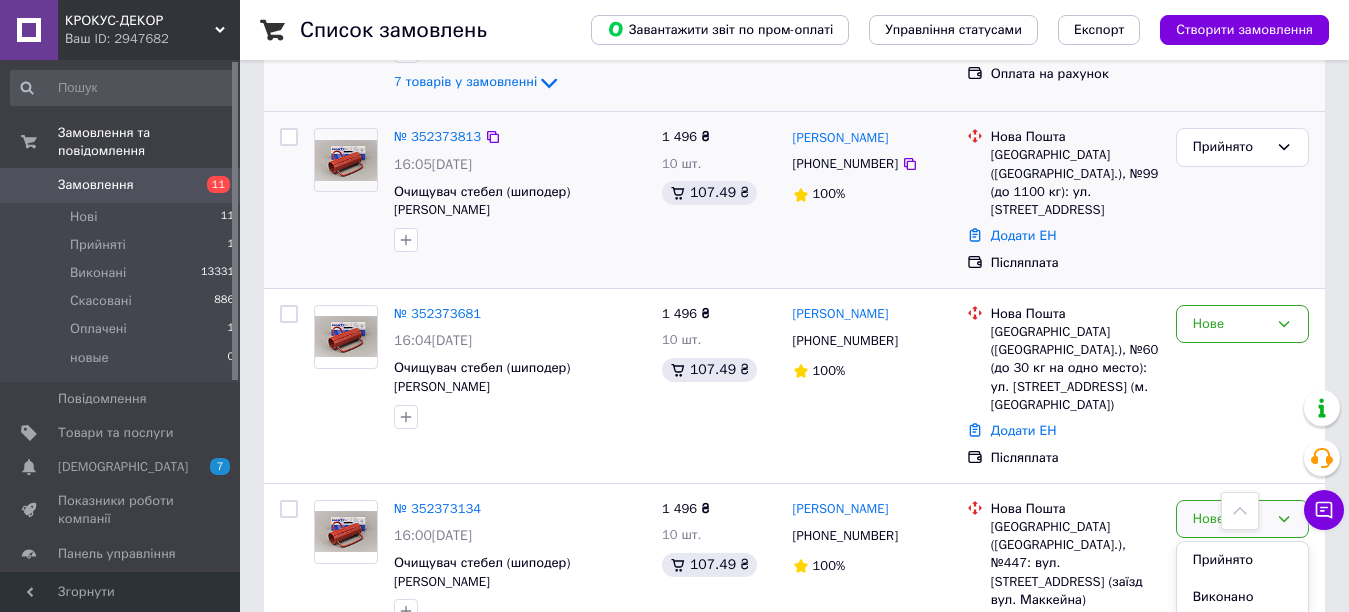 scroll, scrollTop: 1000, scrollLeft: 0, axis: vertical 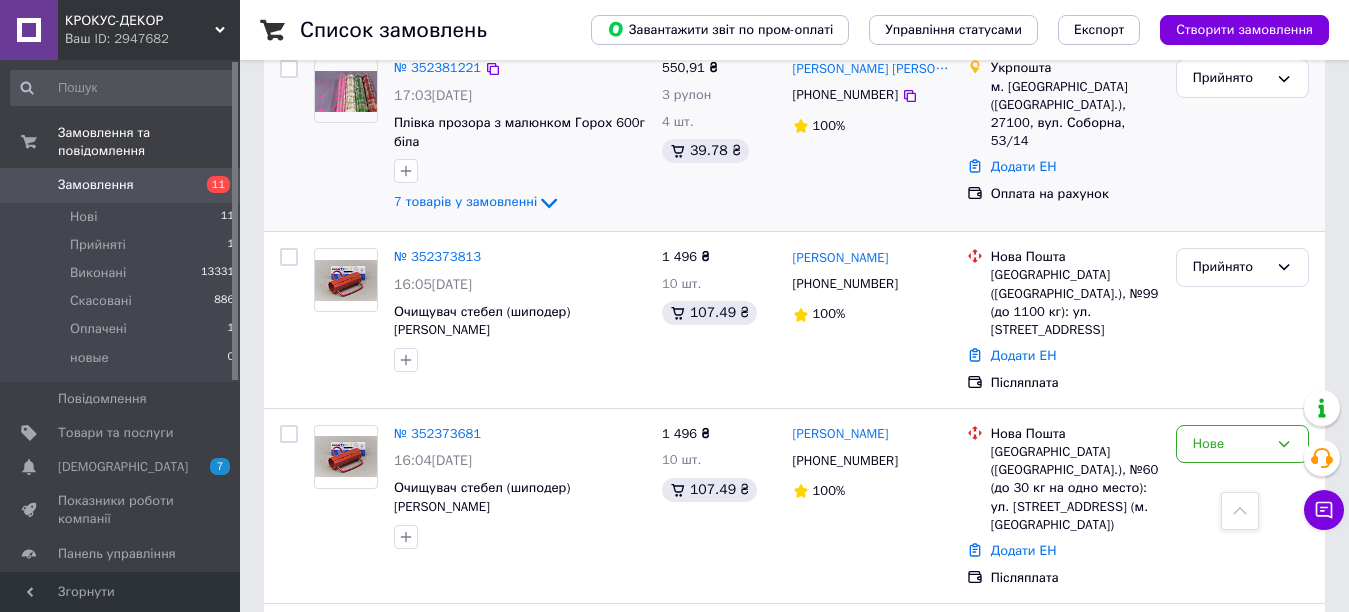 drag, startPoint x: 916, startPoint y: 170, endPoint x: 897, endPoint y: 183, distance: 23.021729 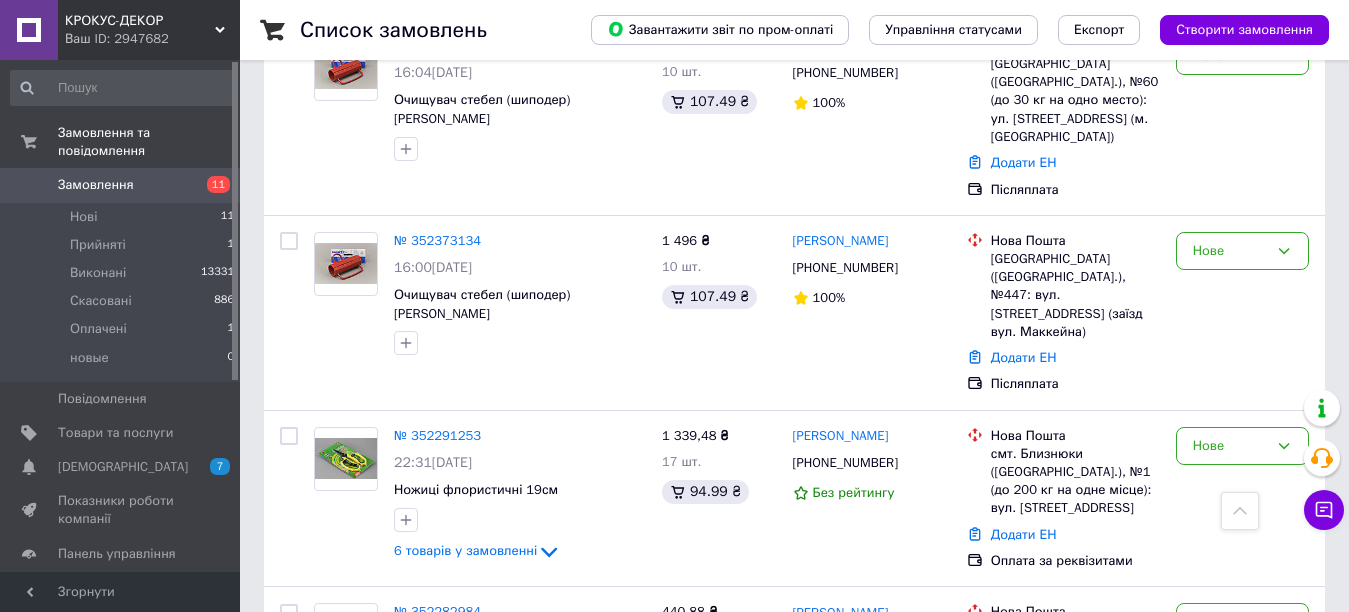 scroll, scrollTop: 1400, scrollLeft: 0, axis: vertical 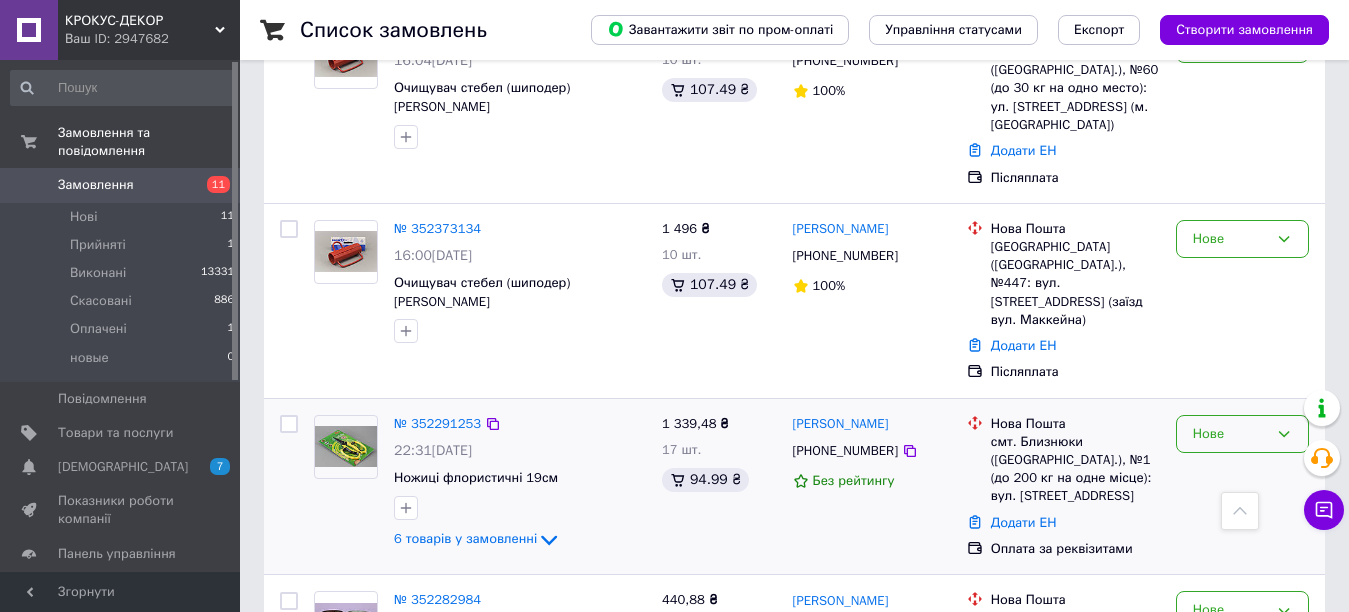 click on "Нове" at bounding box center [1230, 434] 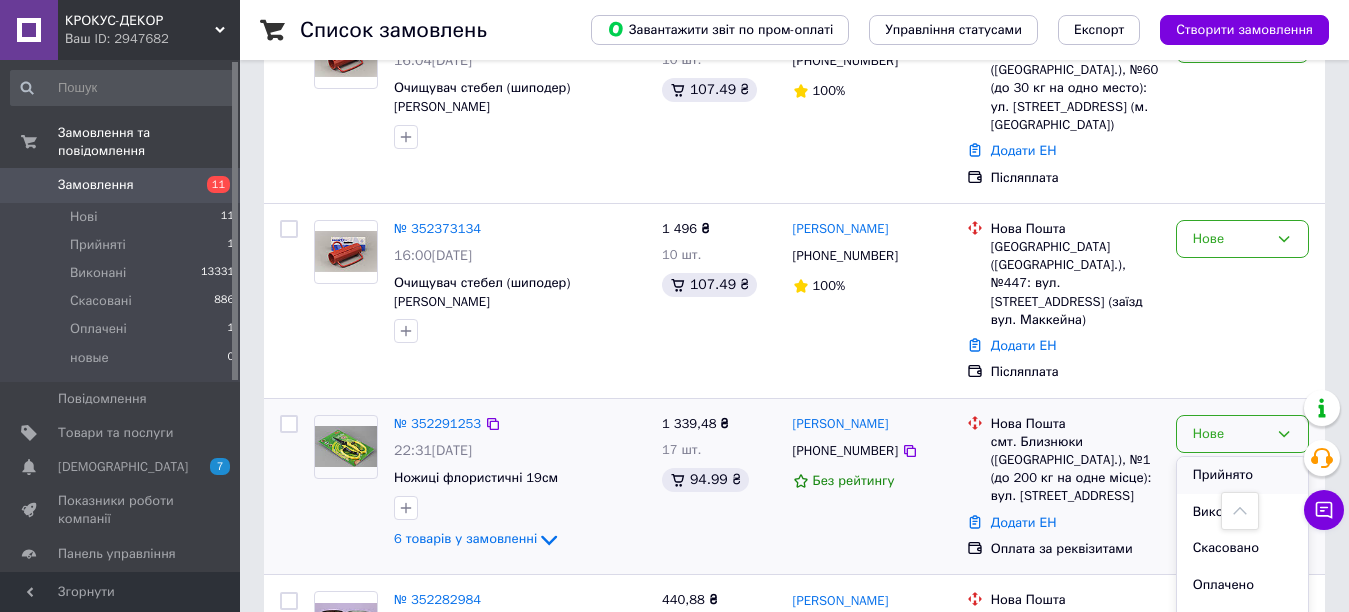 click on "Прийнято" at bounding box center (1242, 475) 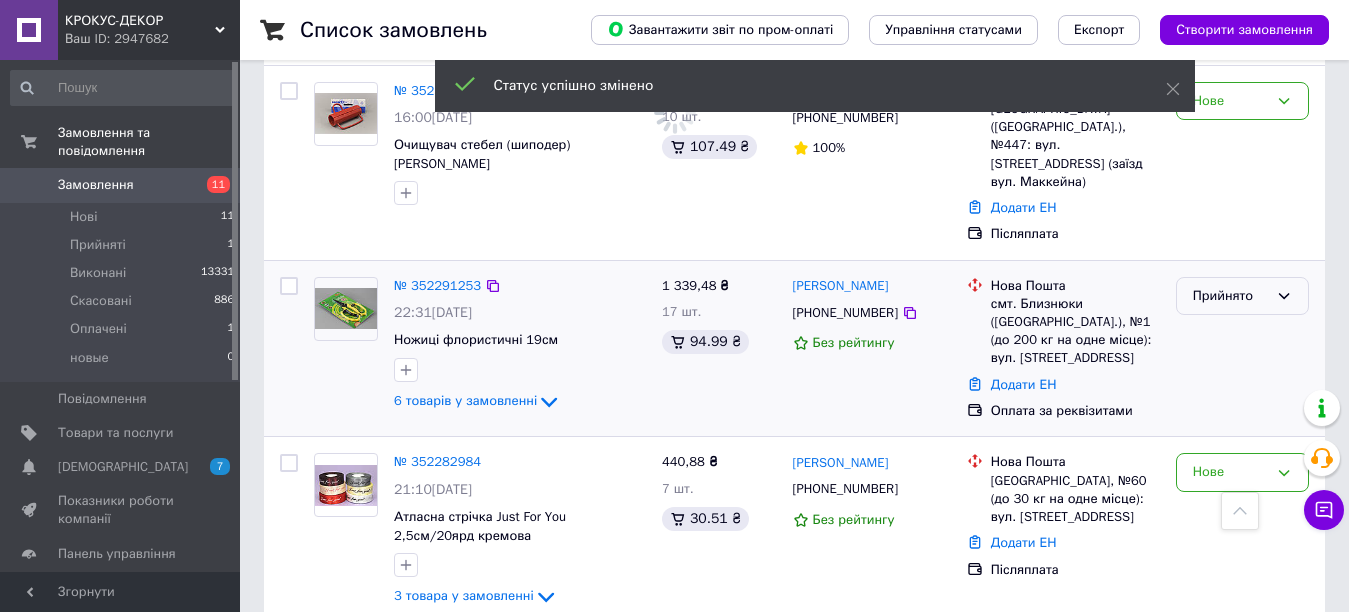 scroll, scrollTop: 1600, scrollLeft: 0, axis: vertical 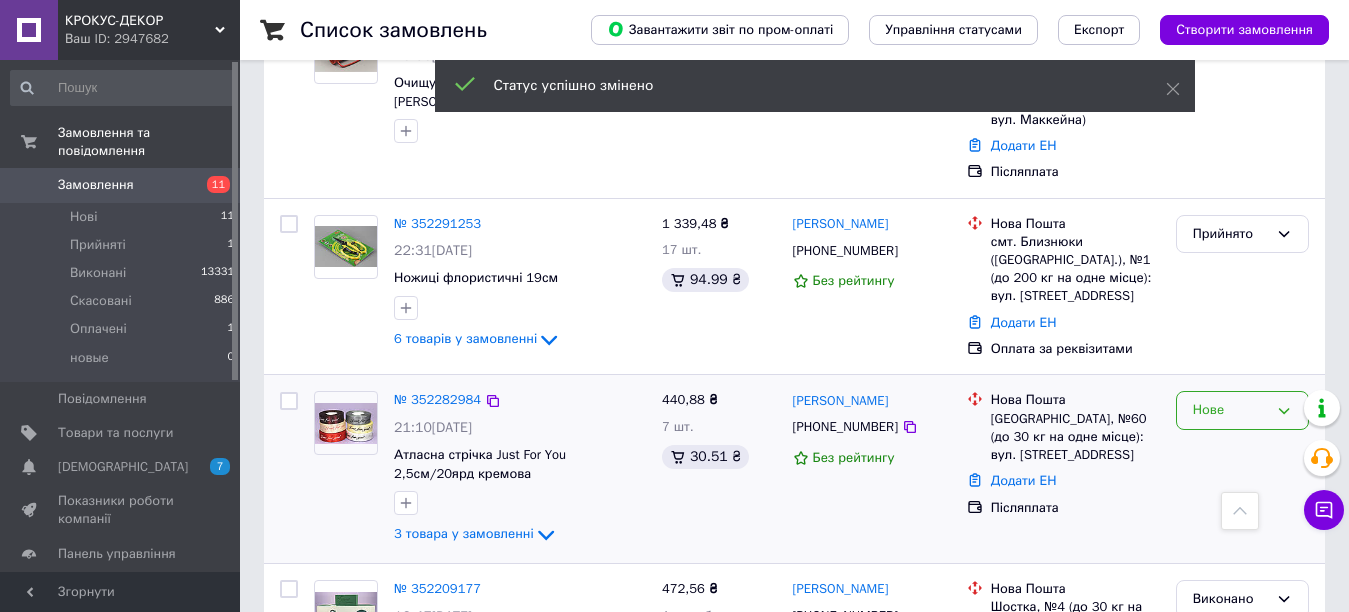 click on "Нове" at bounding box center (1230, 410) 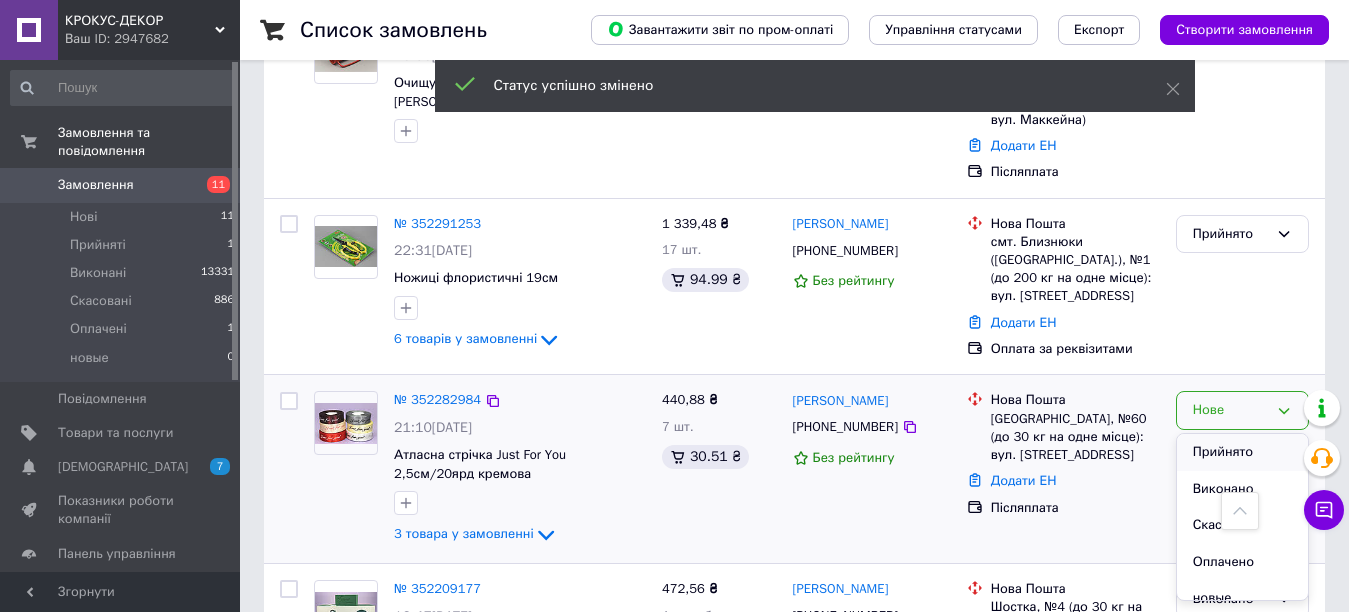 click on "Прийнято" at bounding box center (1242, 452) 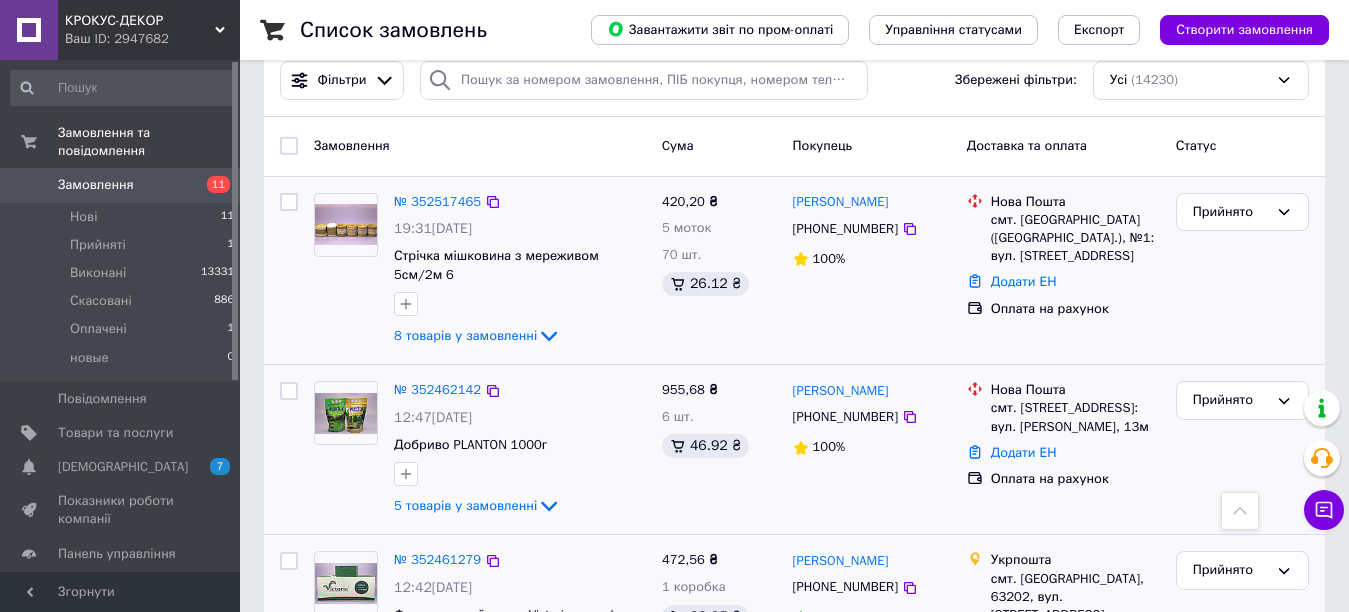 scroll, scrollTop: 0, scrollLeft: 0, axis: both 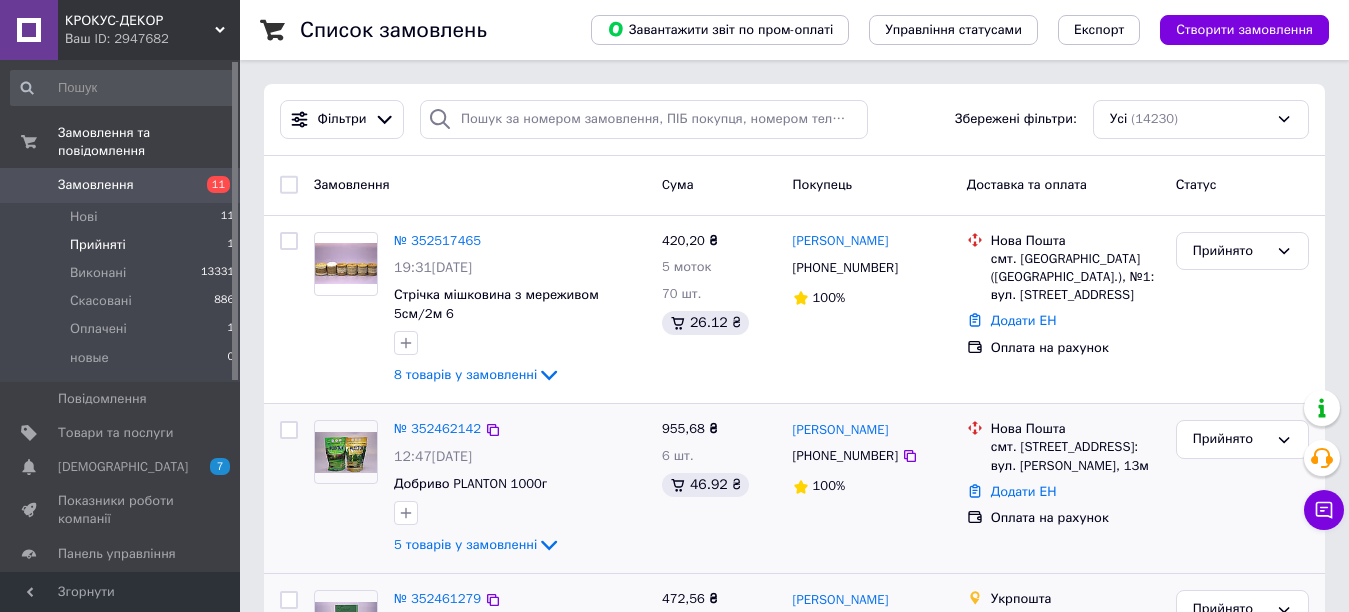 click on "Прийняті" at bounding box center (98, 245) 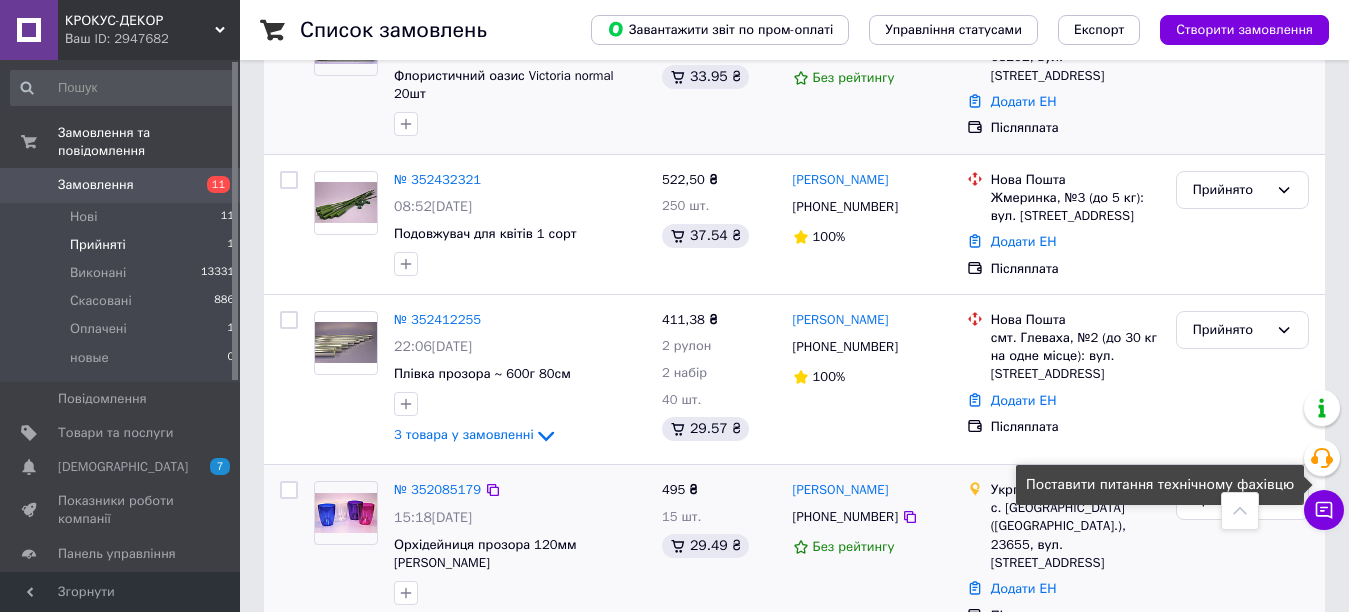 scroll, scrollTop: 678, scrollLeft: 0, axis: vertical 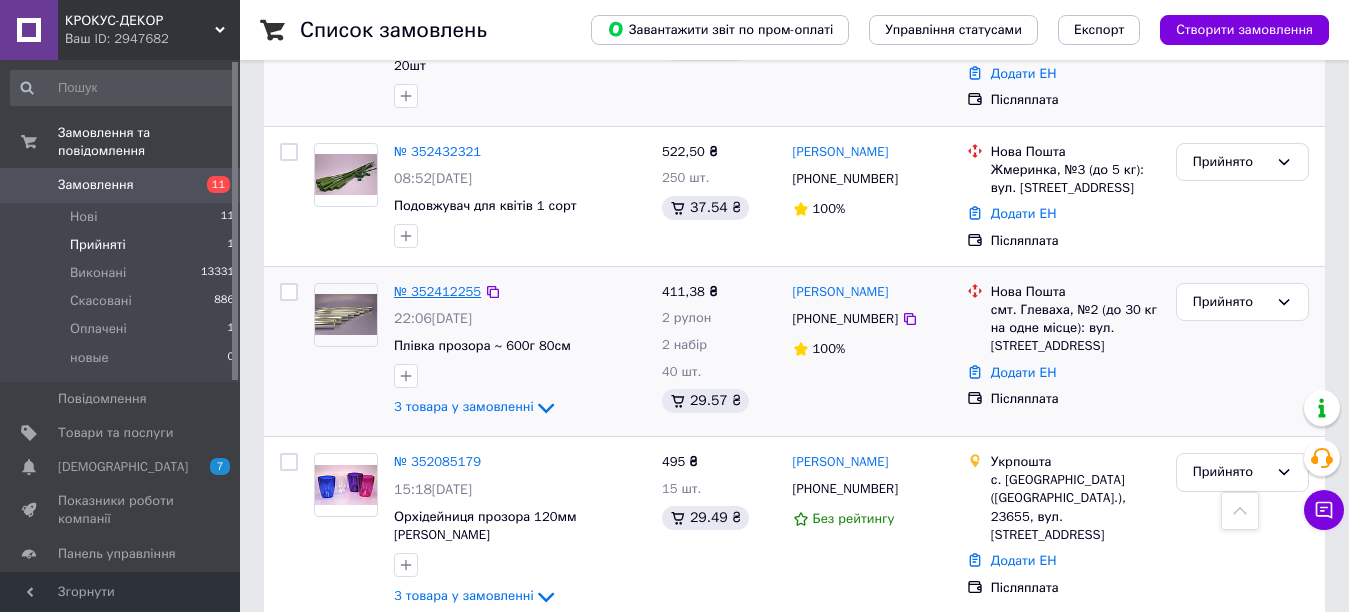 click on "№ 352412255" at bounding box center [437, 291] 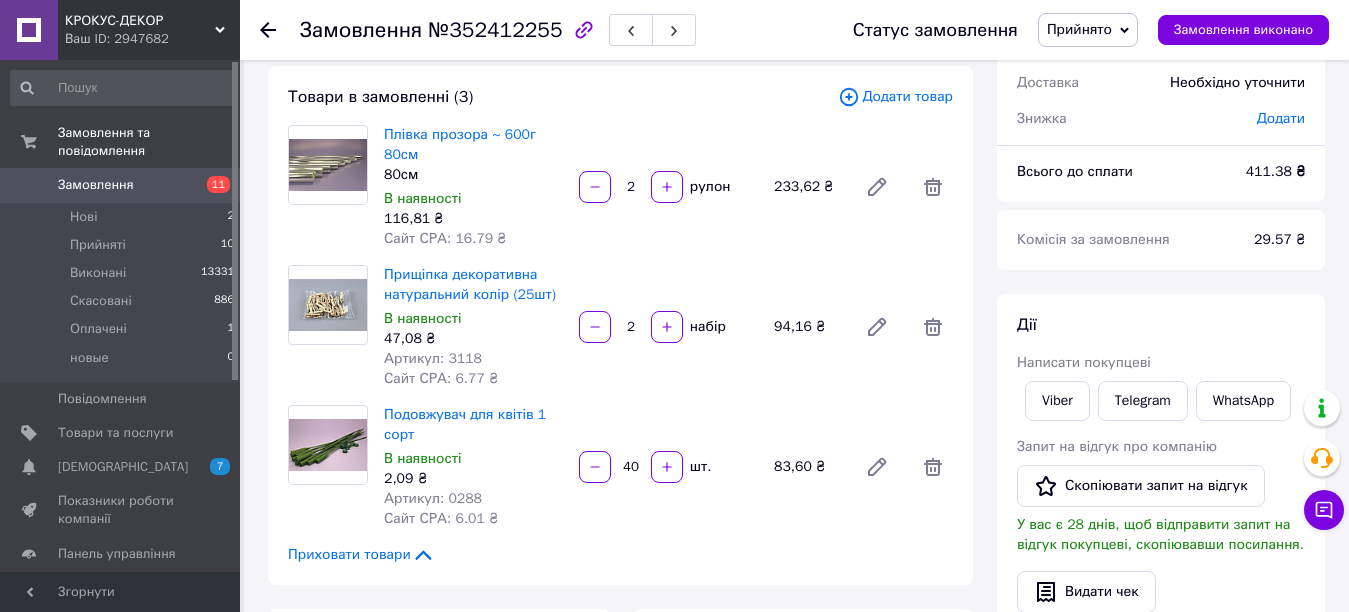 scroll, scrollTop: 100, scrollLeft: 0, axis: vertical 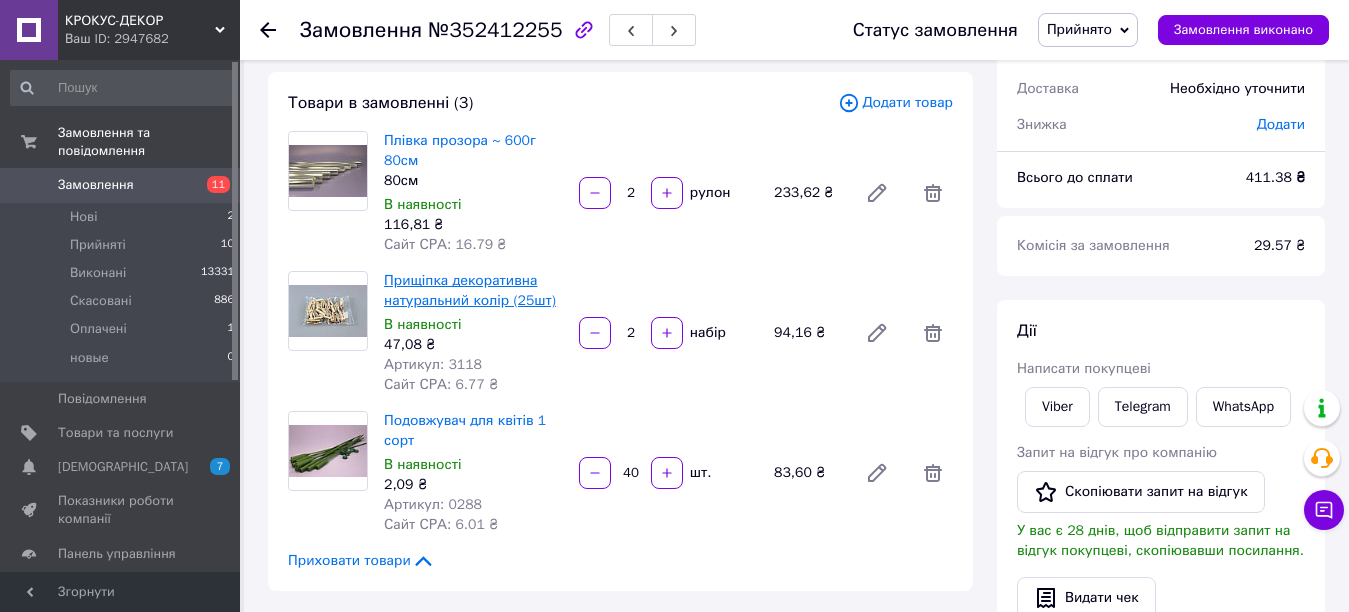 click on "Прищіпка декоративна натуральний колір (25шт)" at bounding box center (470, 290) 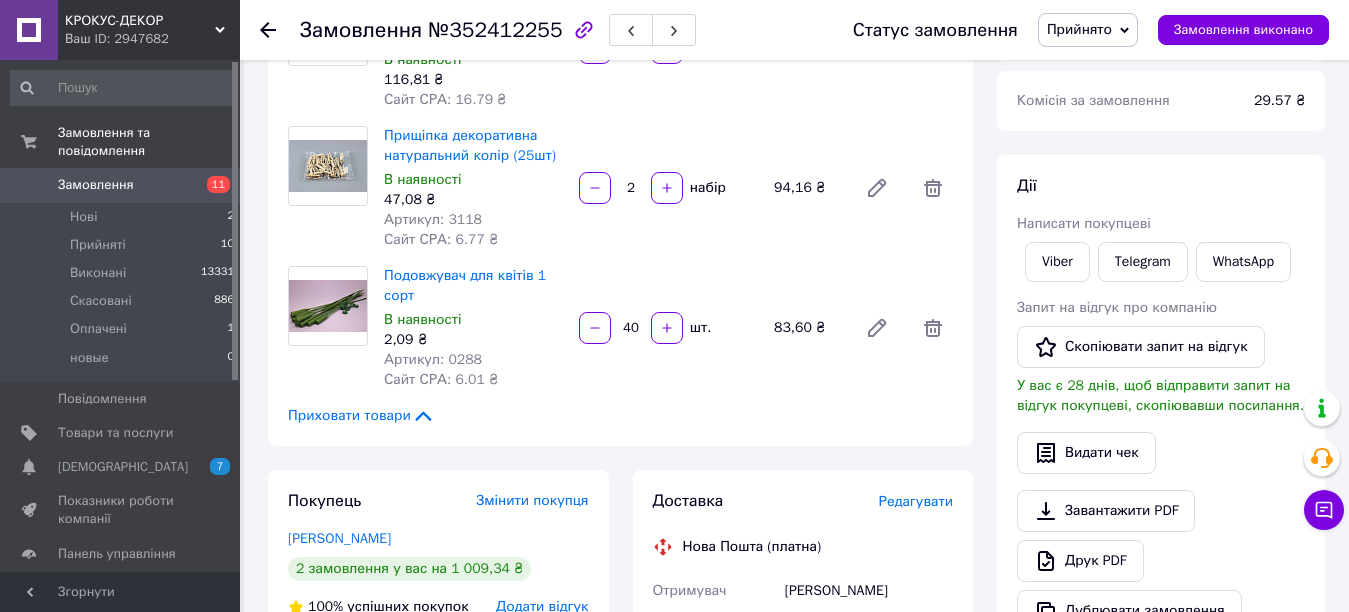 scroll, scrollTop: 0, scrollLeft: 0, axis: both 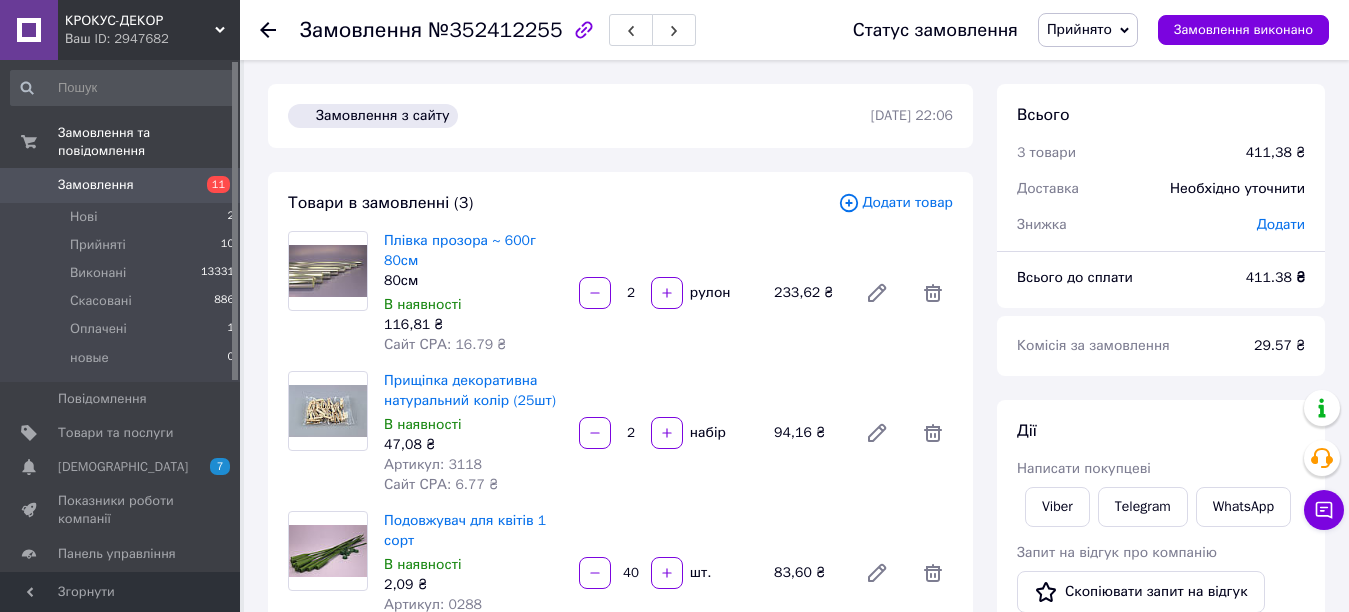 click on "Прийняті 10" at bounding box center [123, 245] 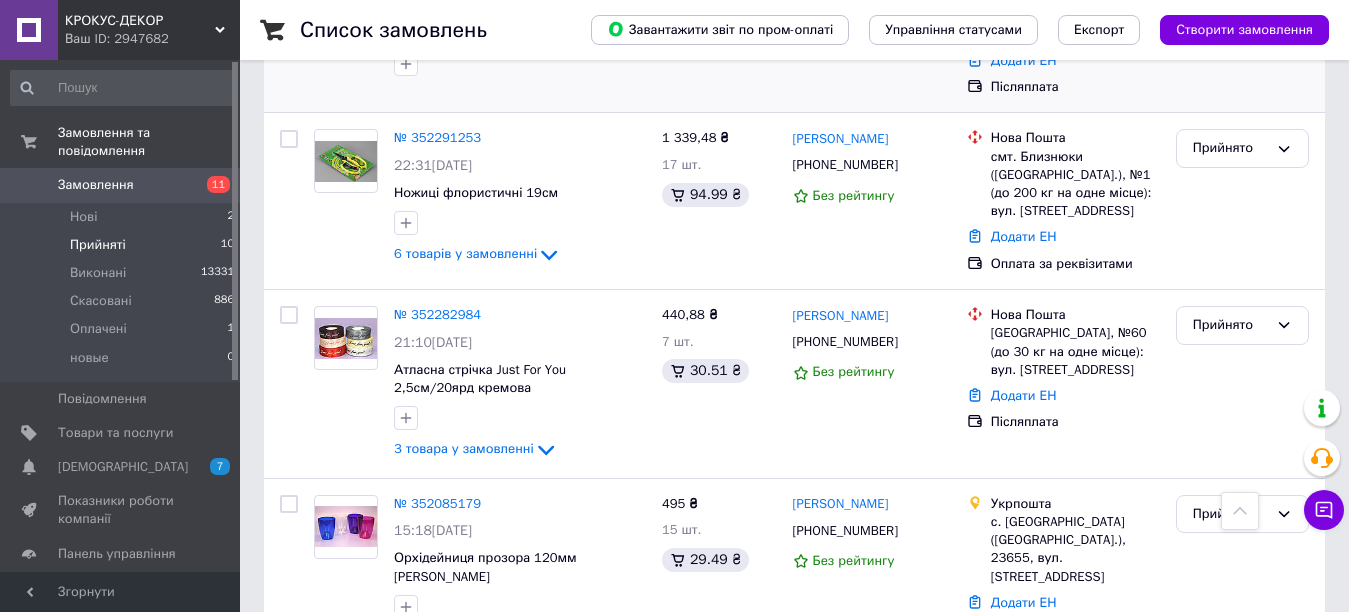 scroll, scrollTop: 1384, scrollLeft: 0, axis: vertical 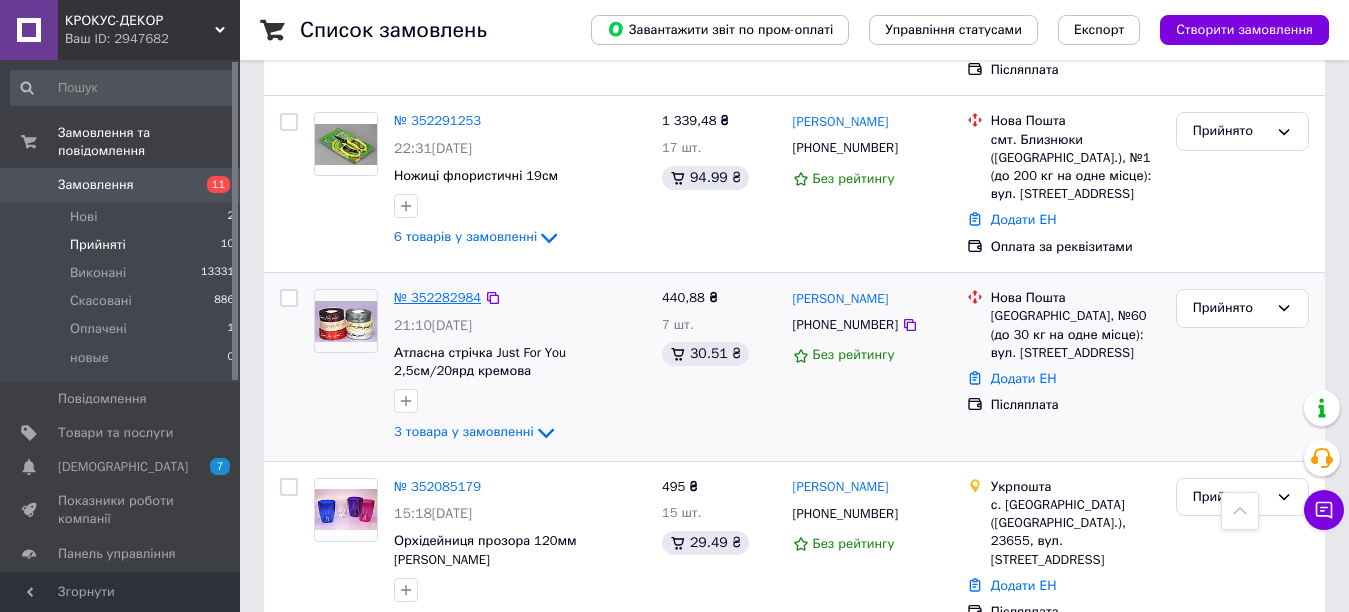 click on "№ 352282984" at bounding box center (437, 297) 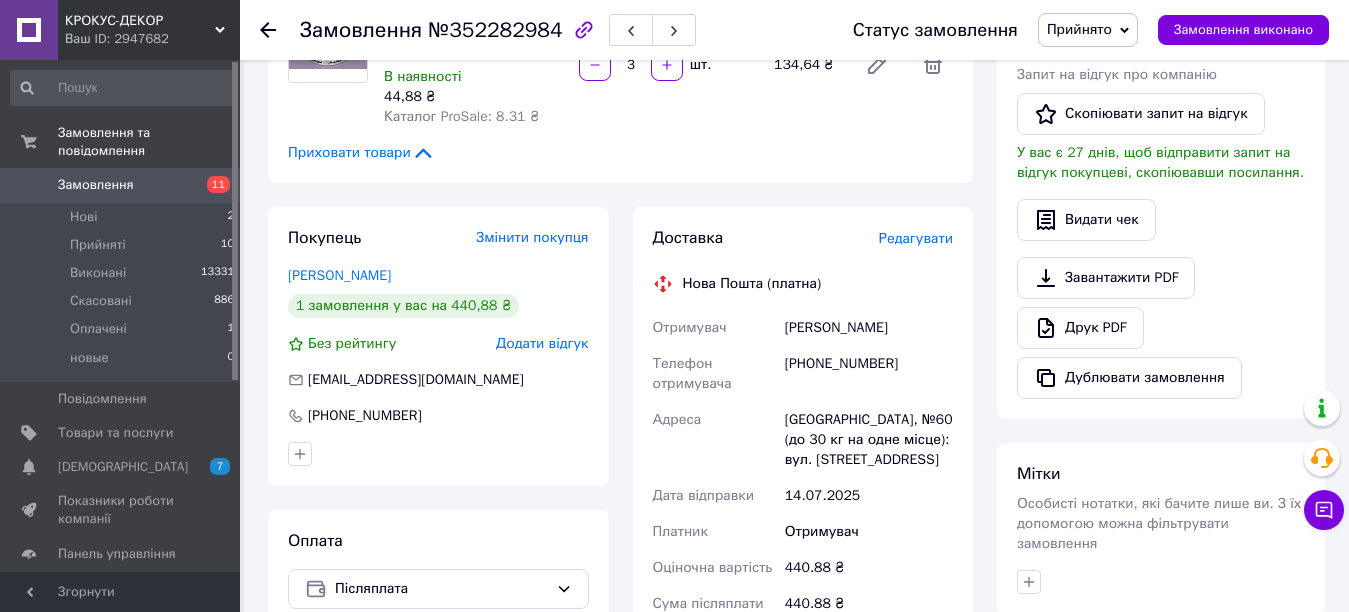 scroll, scrollTop: 200, scrollLeft: 0, axis: vertical 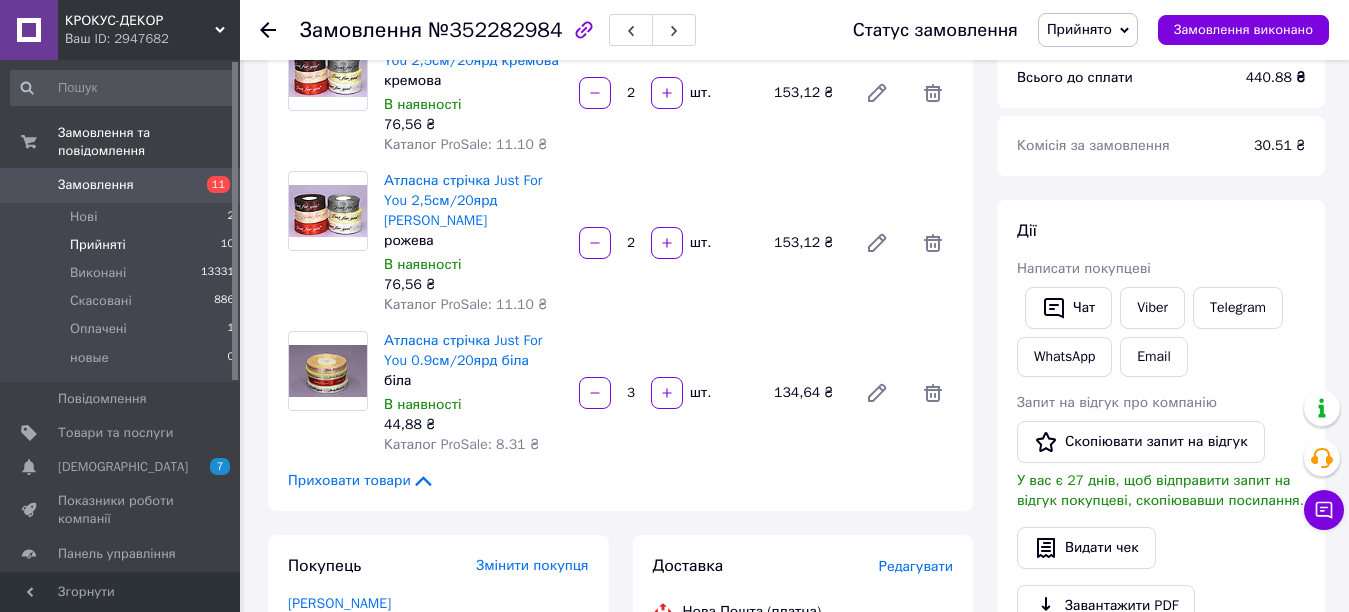 click on "Прийняті" at bounding box center (98, 245) 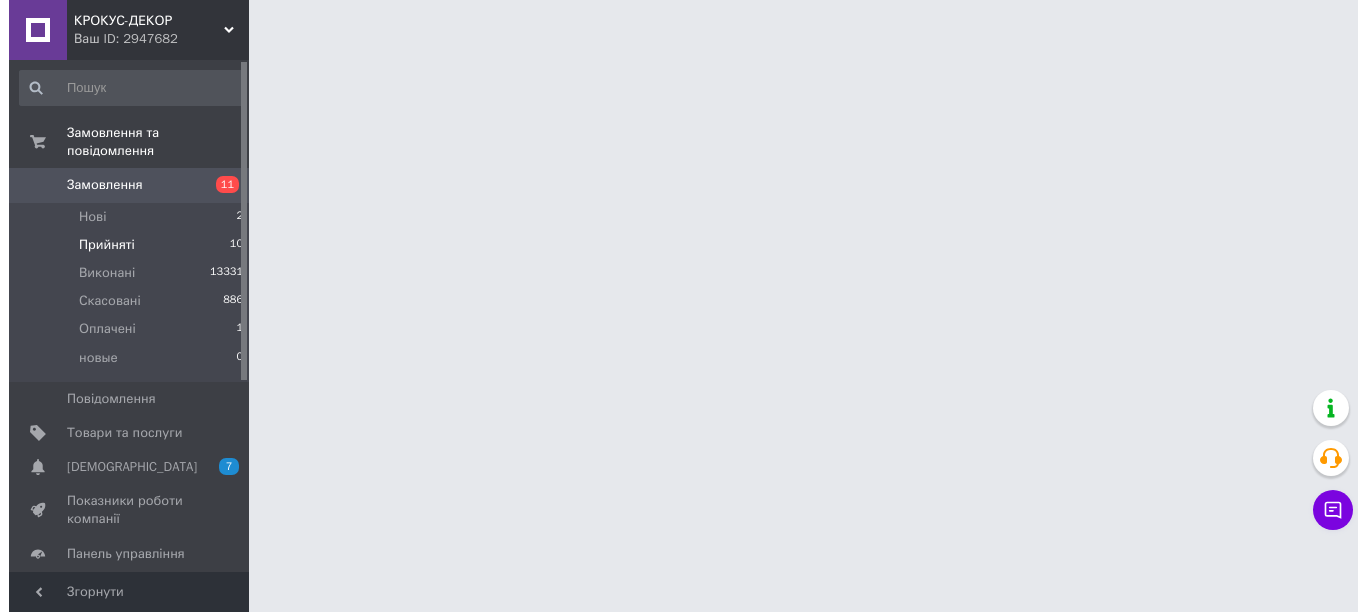 scroll, scrollTop: 0, scrollLeft: 0, axis: both 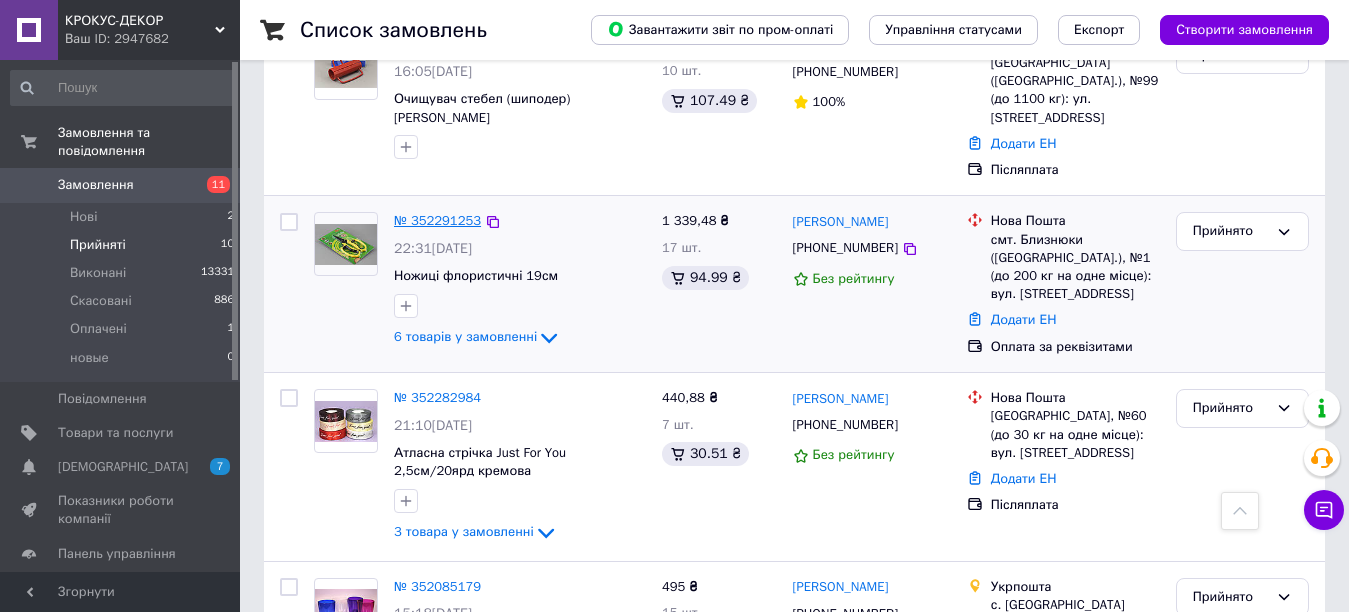 click on "№ 352291253" at bounding box center (437, 220) 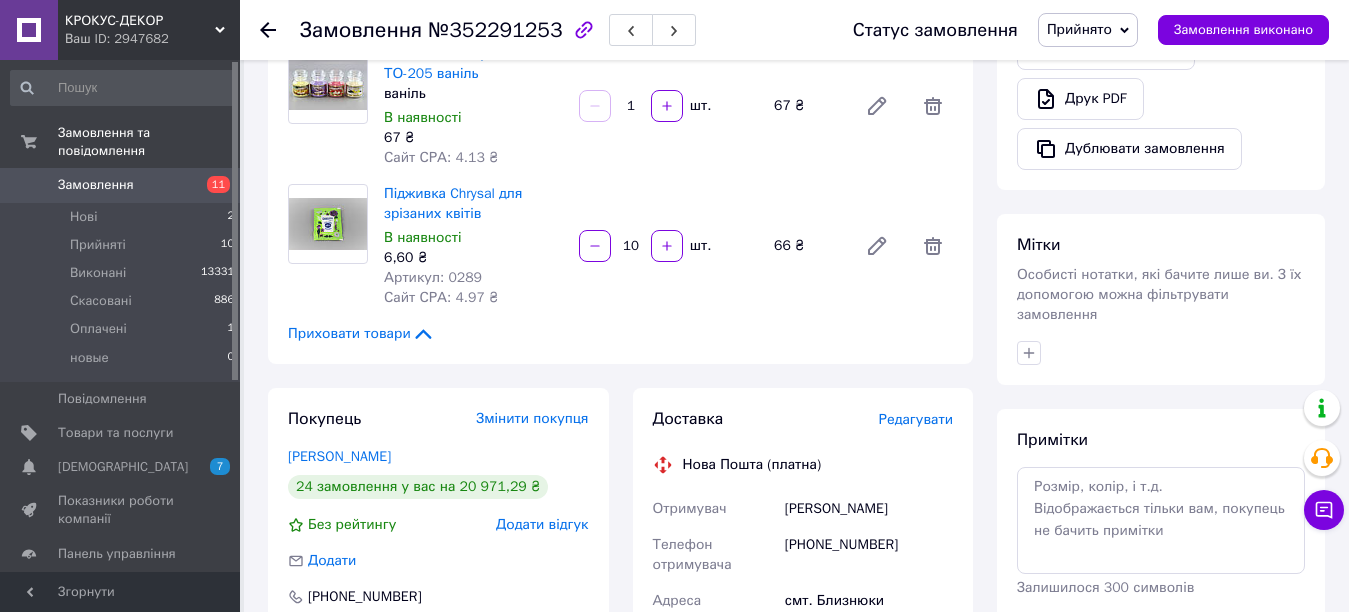 scroll, scrollTop: 700, scrollLeft: 0, axis: vertical 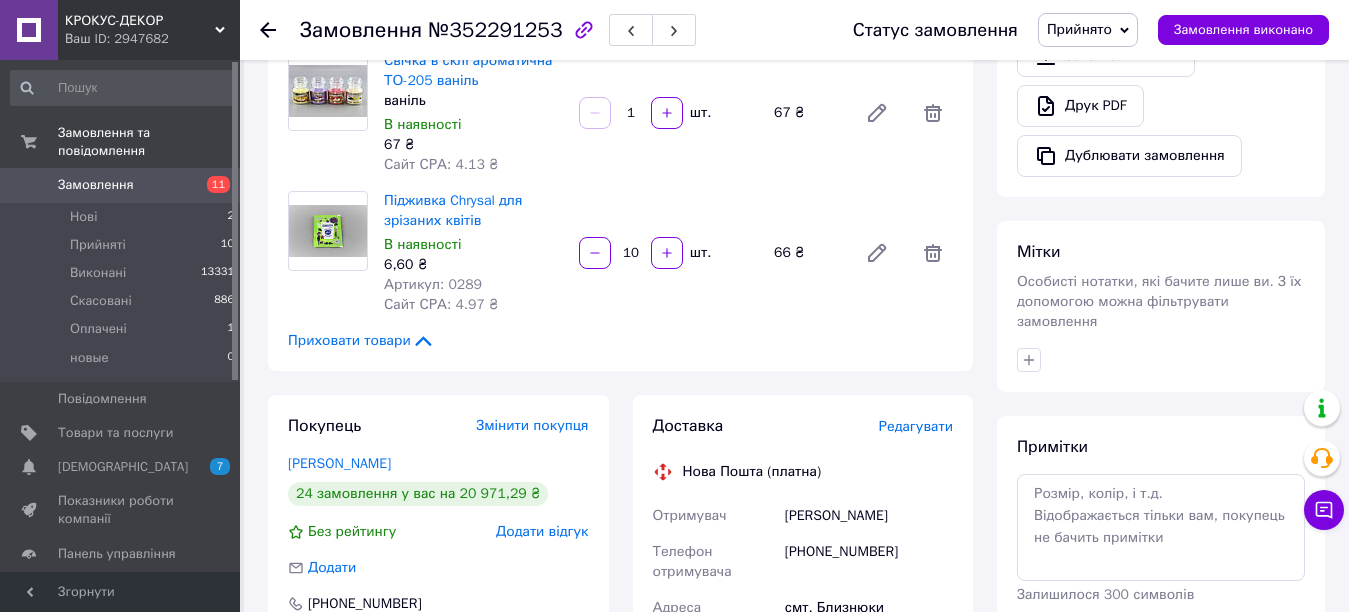 click on "Приховати товари" at bounding box center [620, 341] 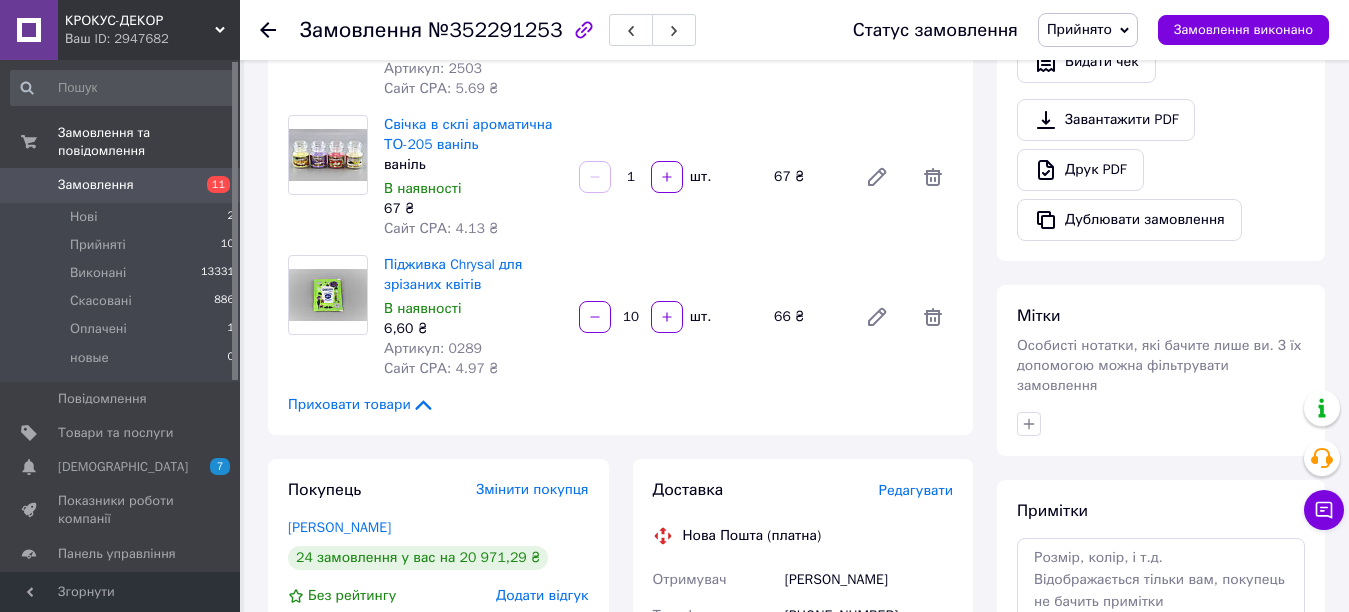 scroll, scrollTop: 600, scrollLeft: 0, axis: vertical 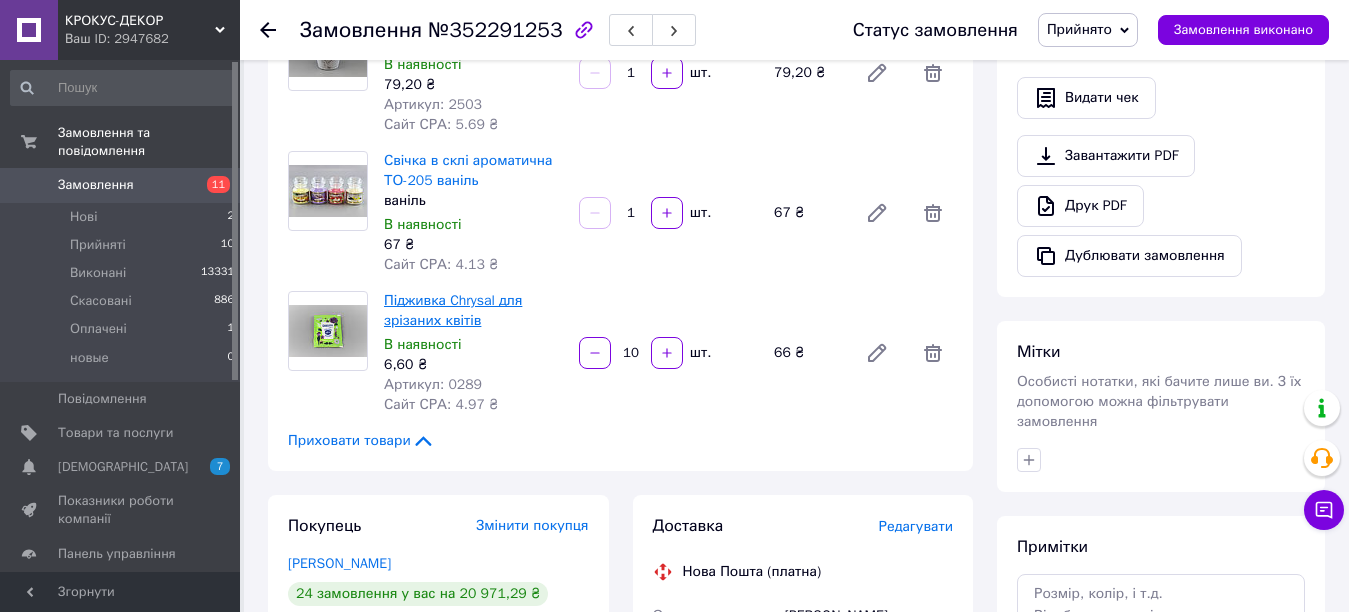 click on "Підживка Chrysal для зрізаних квітів" at bounding box center [453, 310] 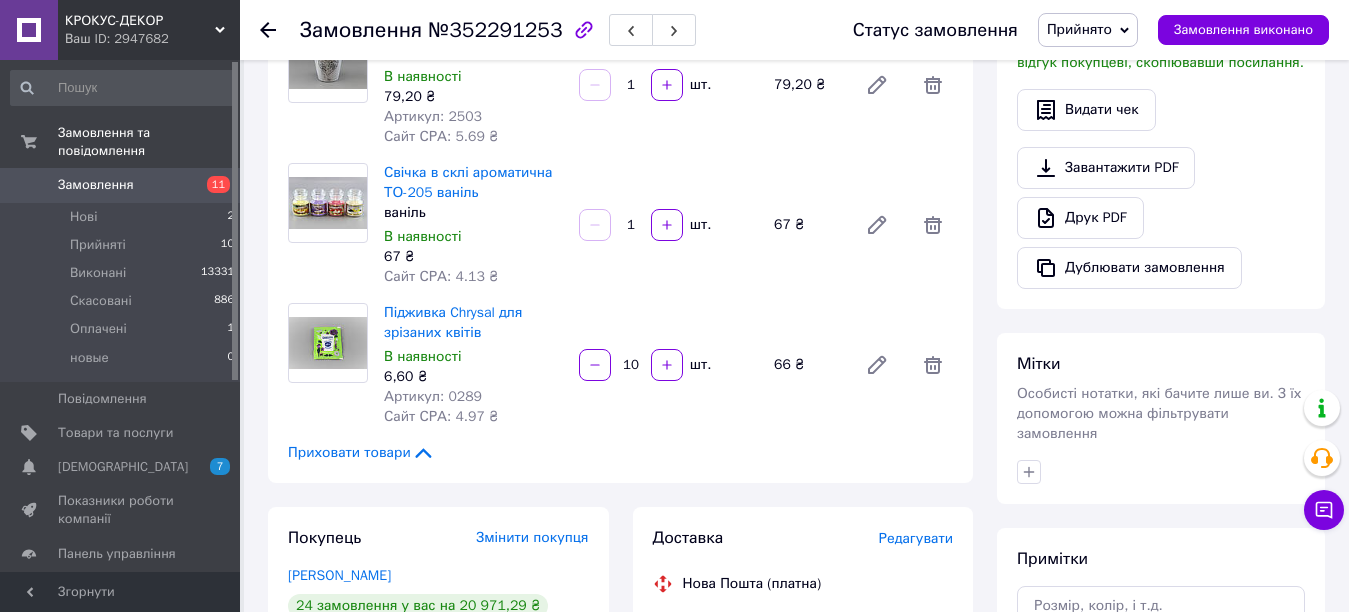 scroll, scrollTop: 600, scrollLeft: 0, axis: vertical 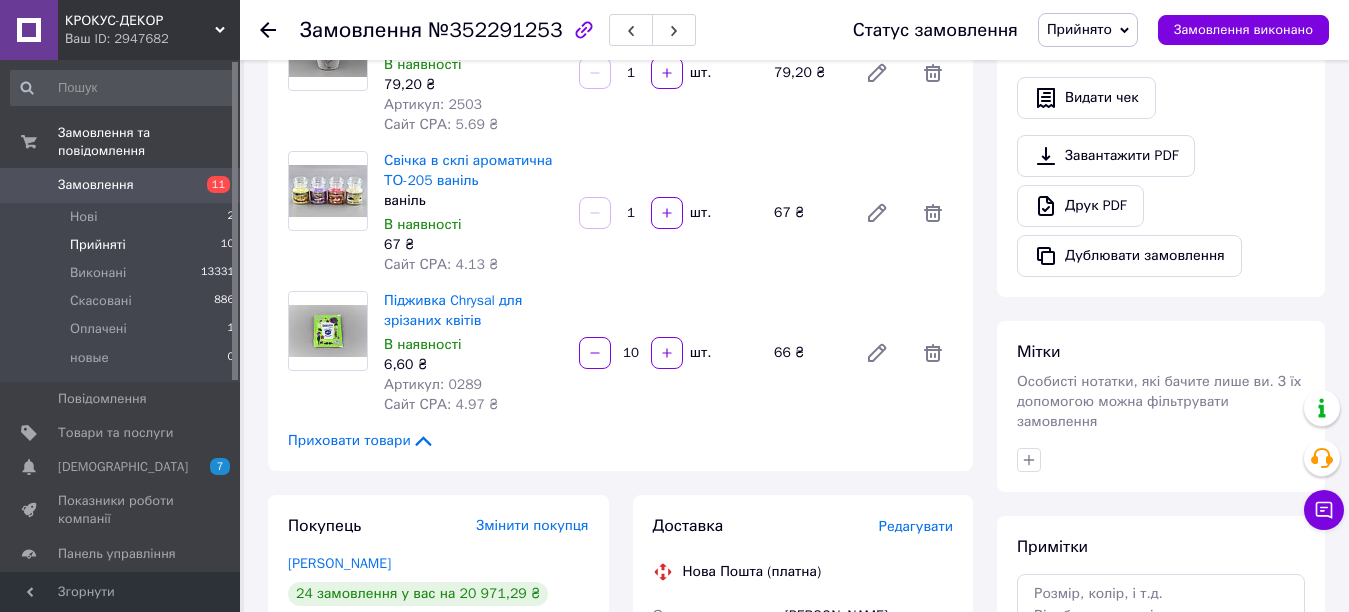 click on "Прийняті" at bounding box center [98, 245] 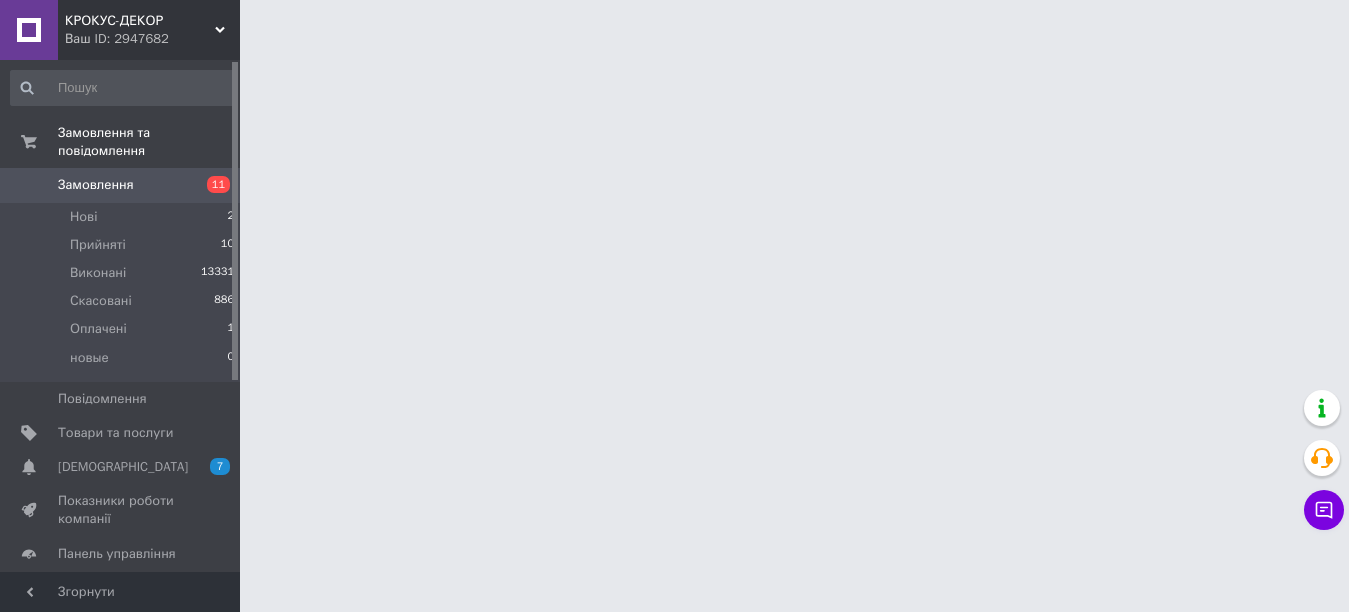scroll, scrollTop: 0, scrollLeft: 0, axis: both 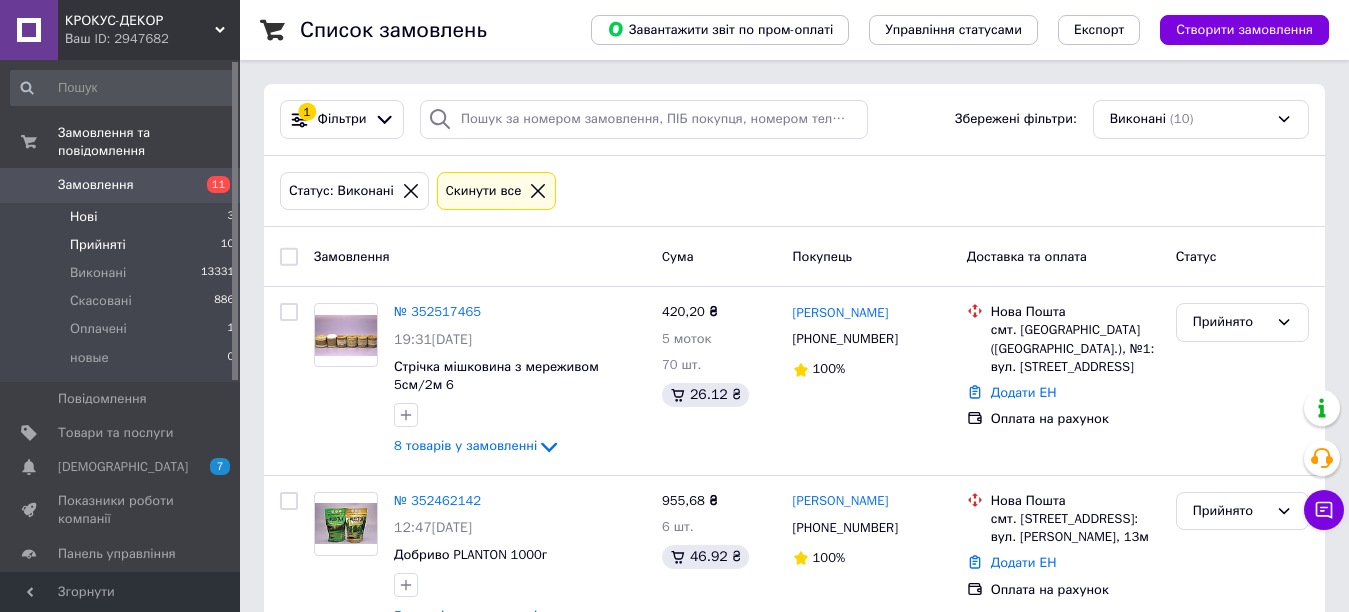 click on "Нові 3" at bounding box center [123, 217] 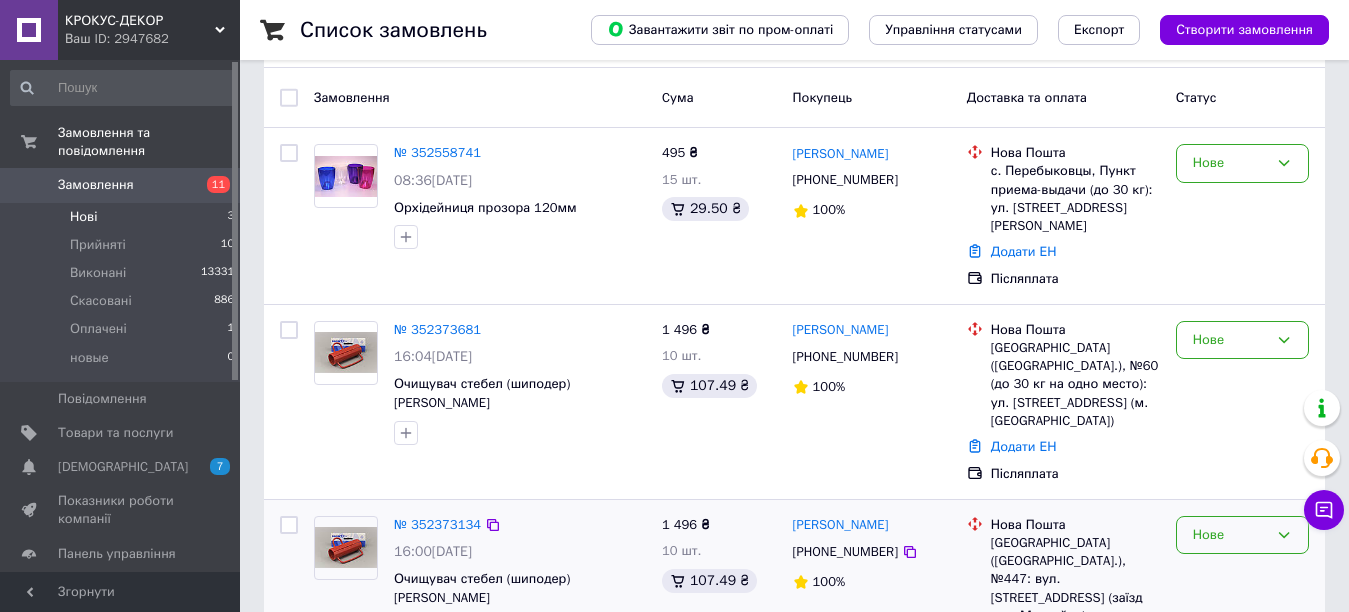 scroll, scrollTop: 192, scrollLeft: 0, axis: vertical 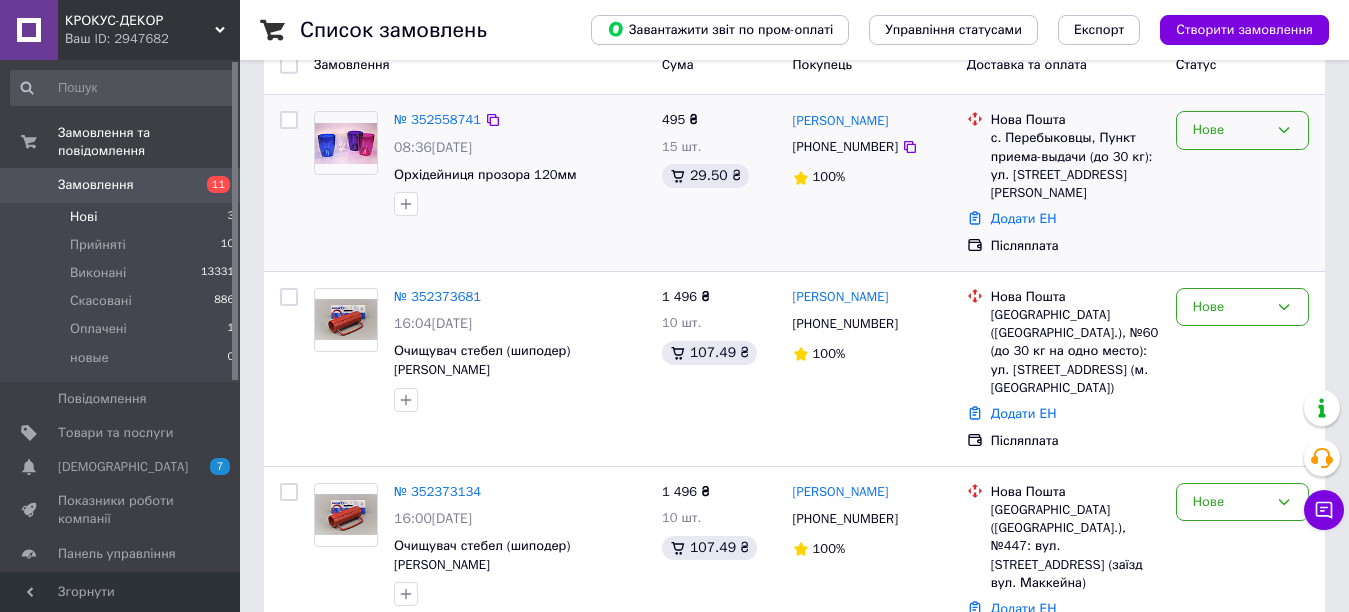 click on "Нове" at bounding box center [1230, 130] 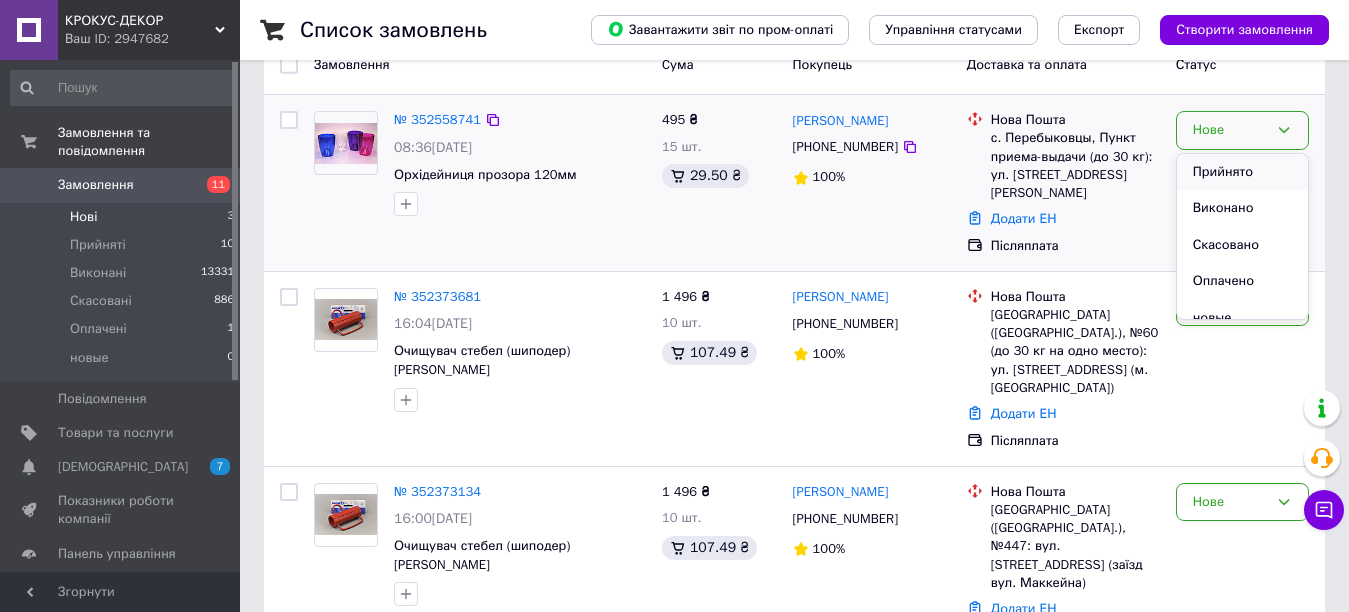 click on "Прийнято" at bounding box center (1242, 172) 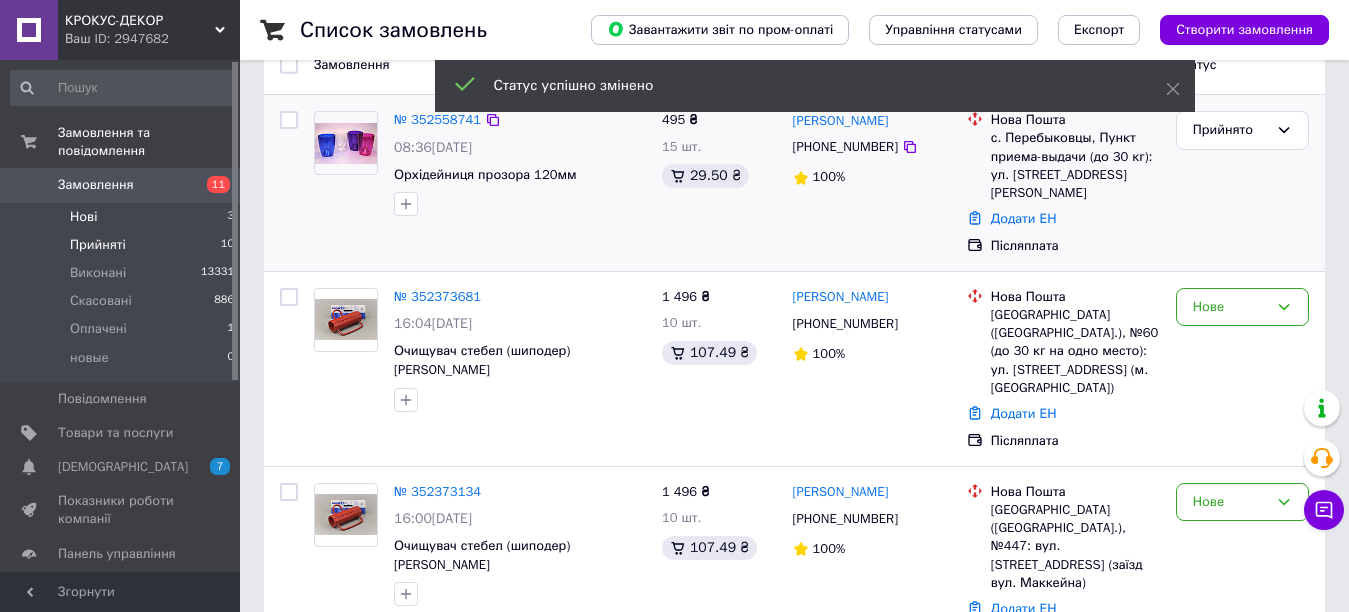 click on "Прийняті" at bounding box center [98, 245] 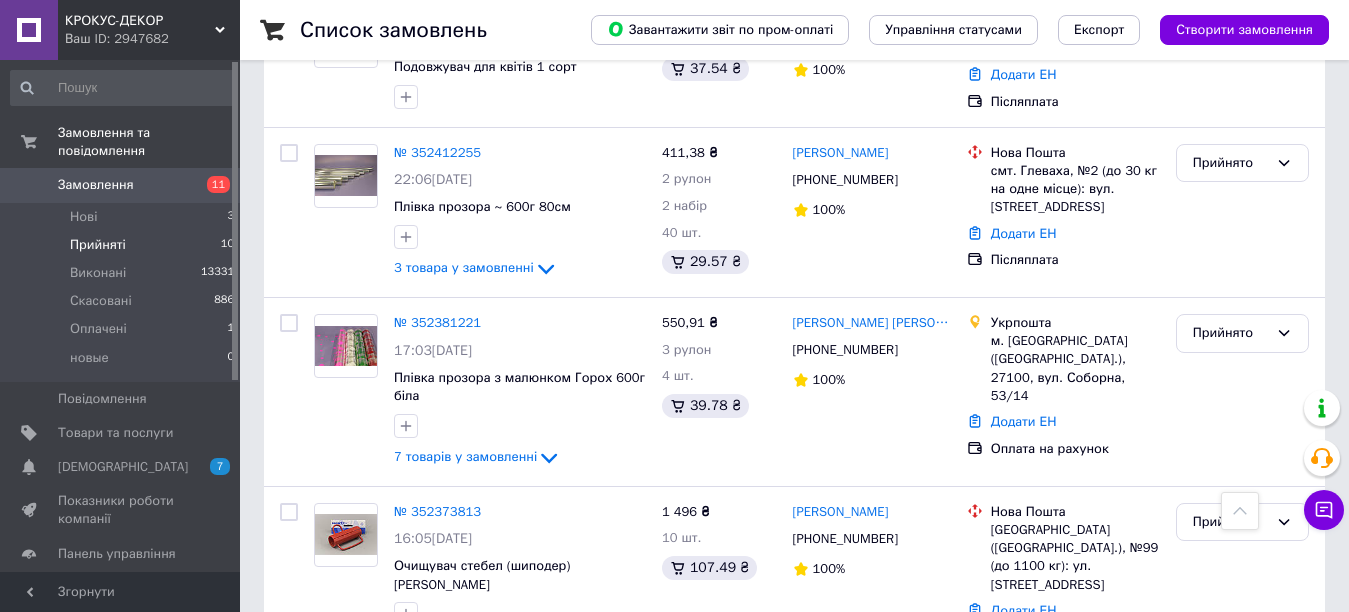 scroll, scrollTop: 1384, scrollLeft: 0, axis: vertical 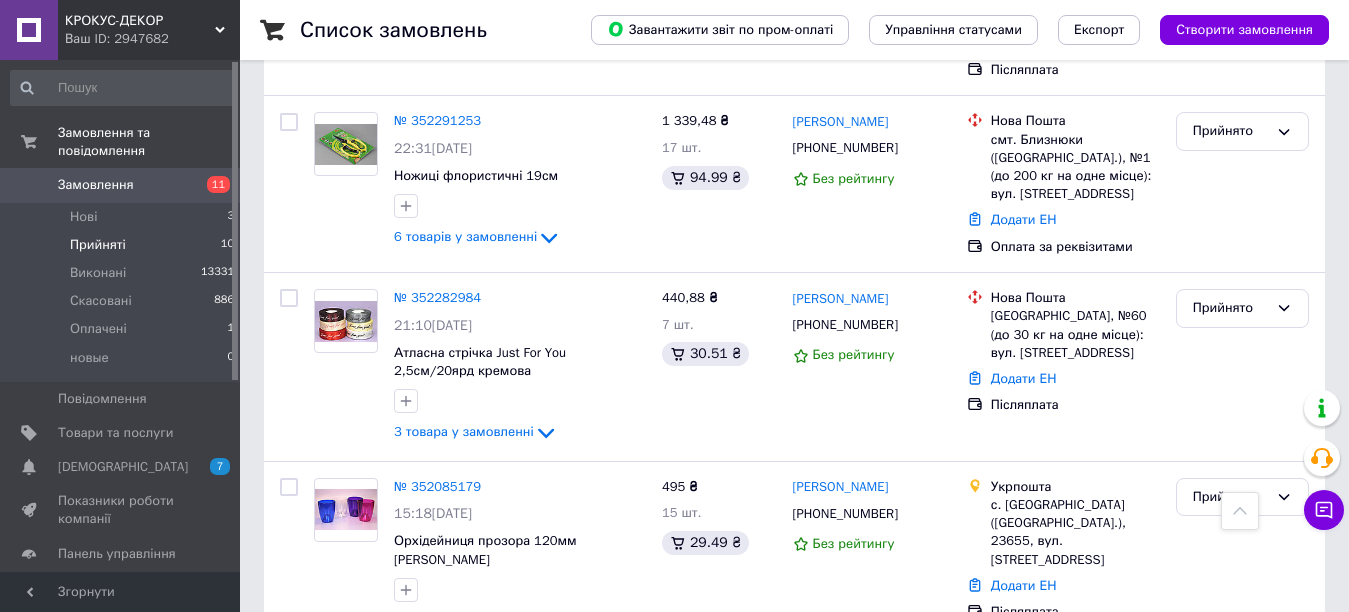 click on "Прийняті" at bounding box center [98, 245] 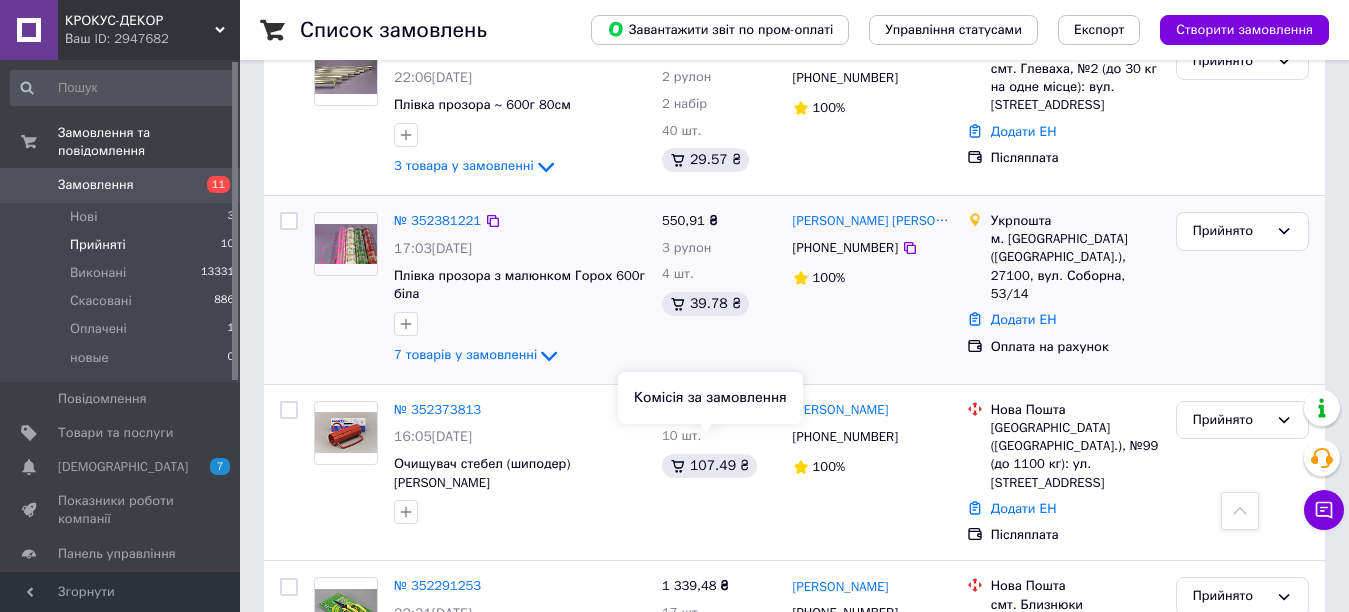 scroll, scrollTop: 884, scrollLeft: 0, axis: vertical 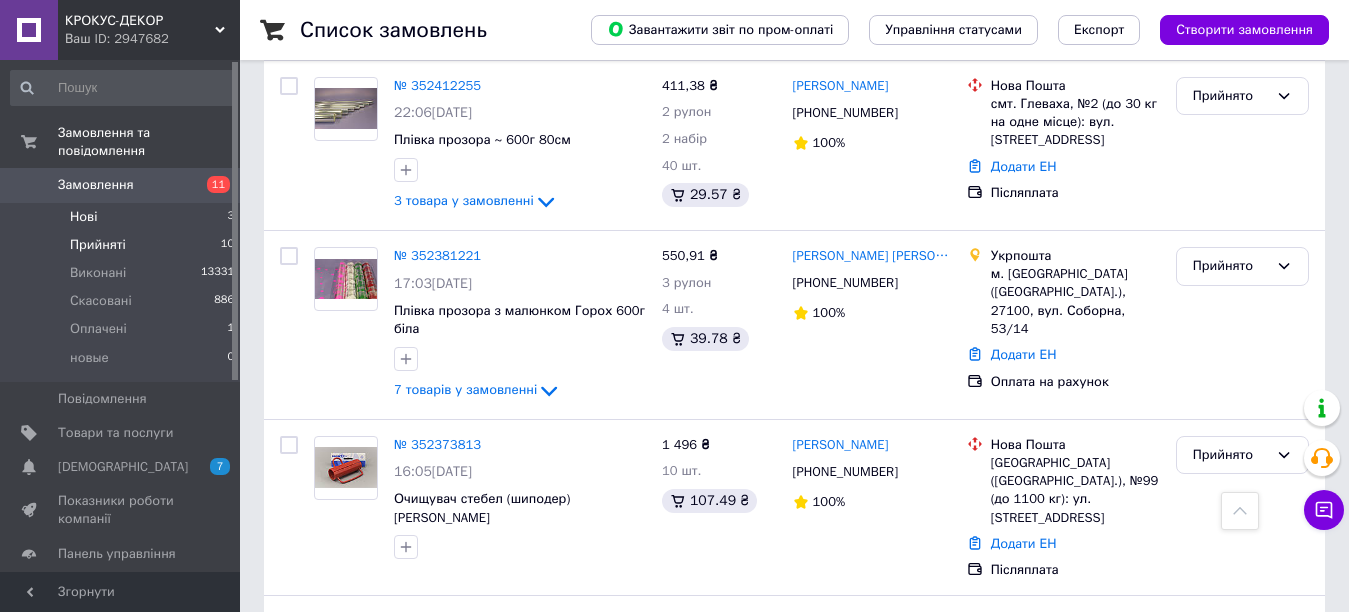 click on "Нові 3" at bounding box center (123, 217) 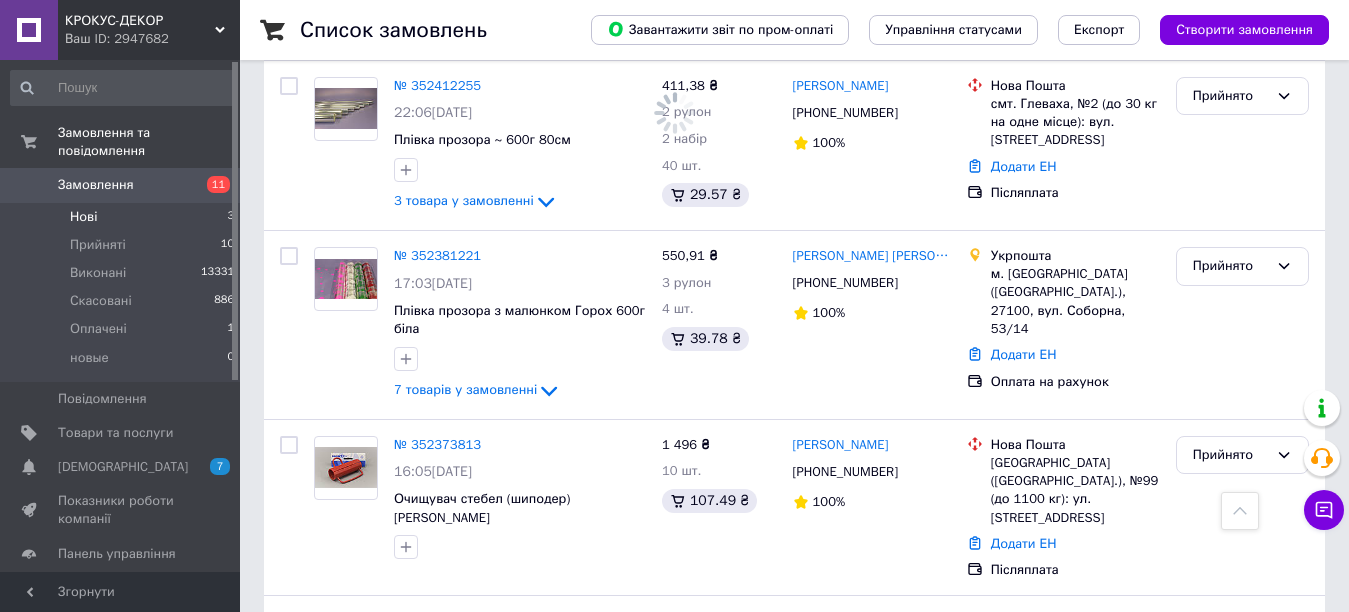 scroll, scrollTop: 0, scrollLeft: 0, axis: both 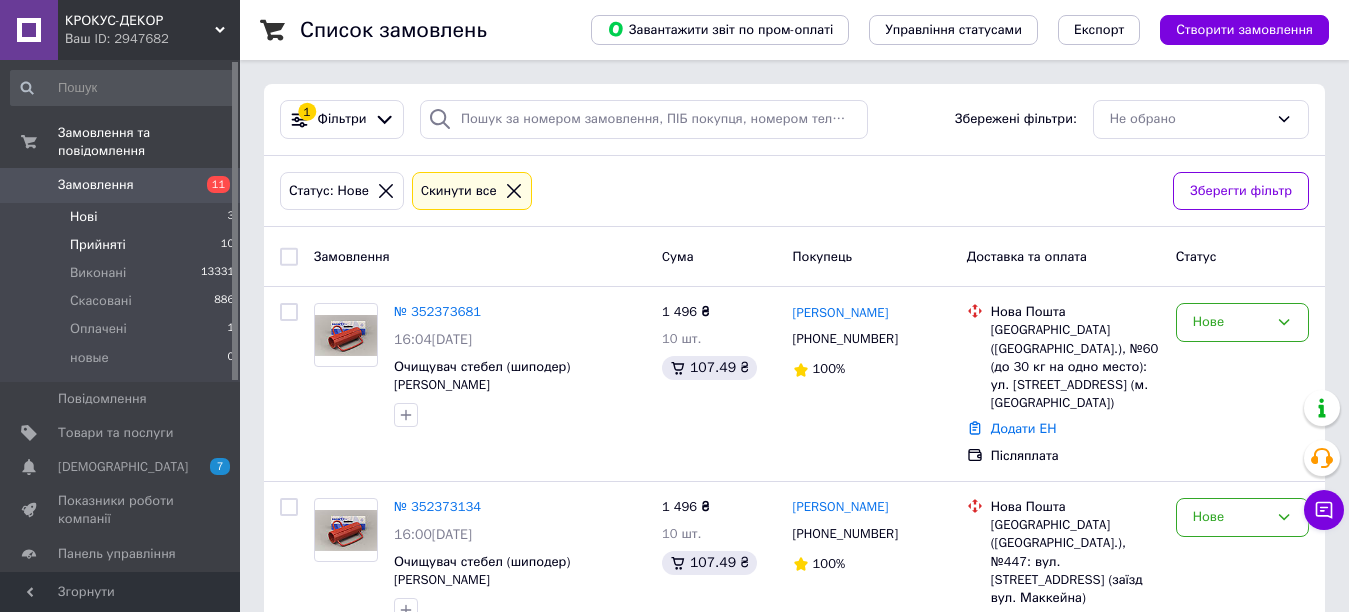 click on "Прийняті" at bounding box center [98, 245] 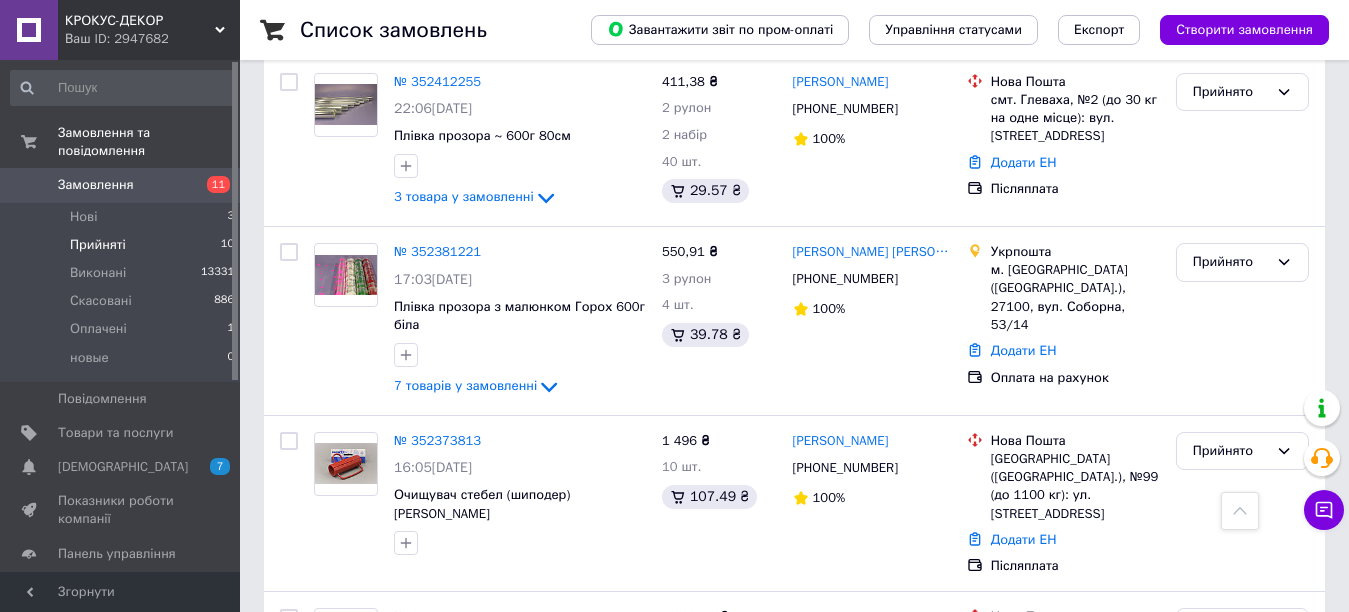 scroll, scrollTop: 1000, scrollLeft: 0, axis: vertical 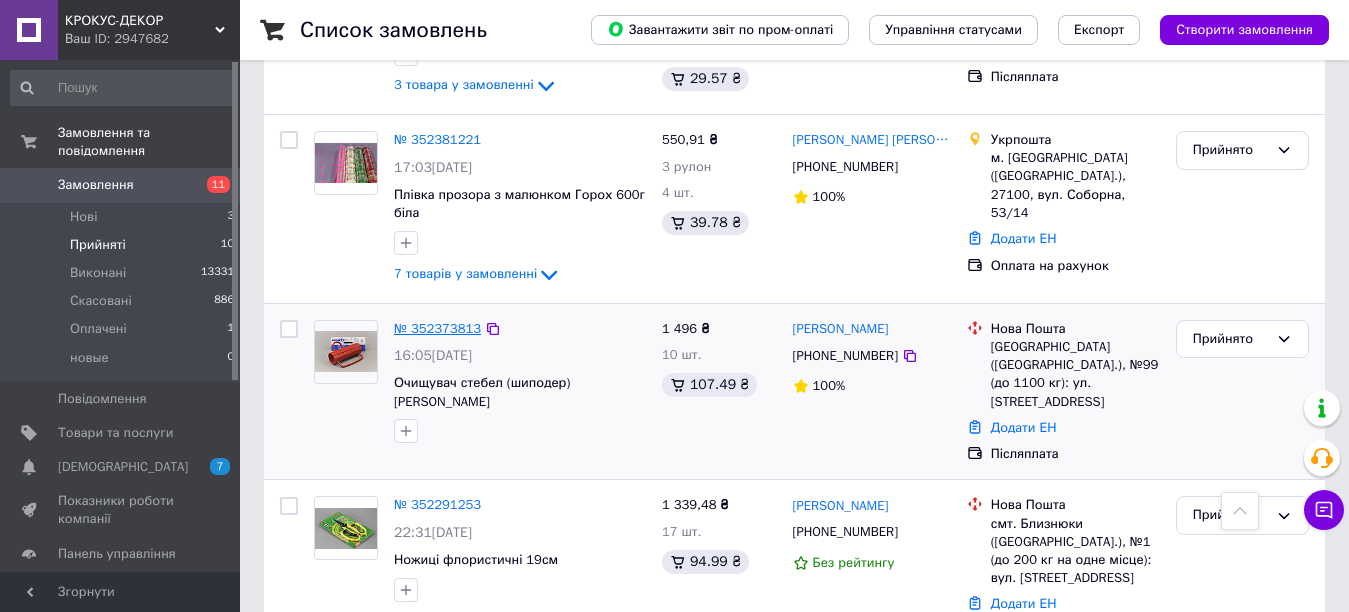 click on "№ 352373813" at bounding box center (437, 328) 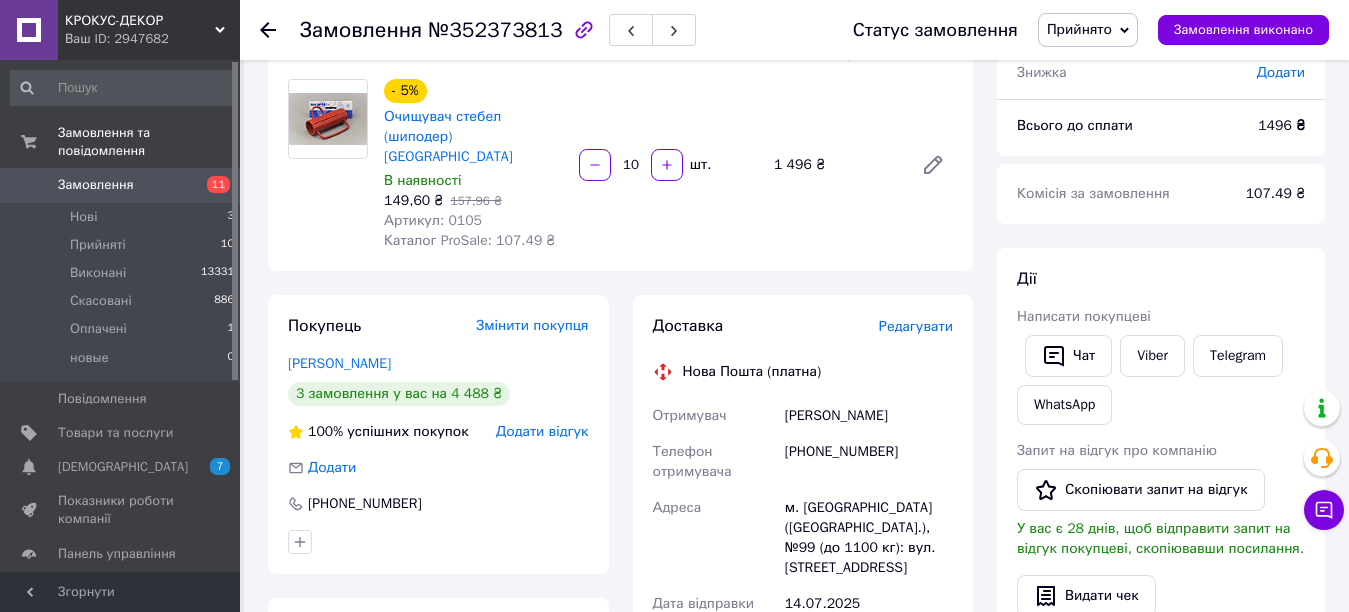 scroll, scrollTop: 300, scrollLeft: 0, axis: vertical 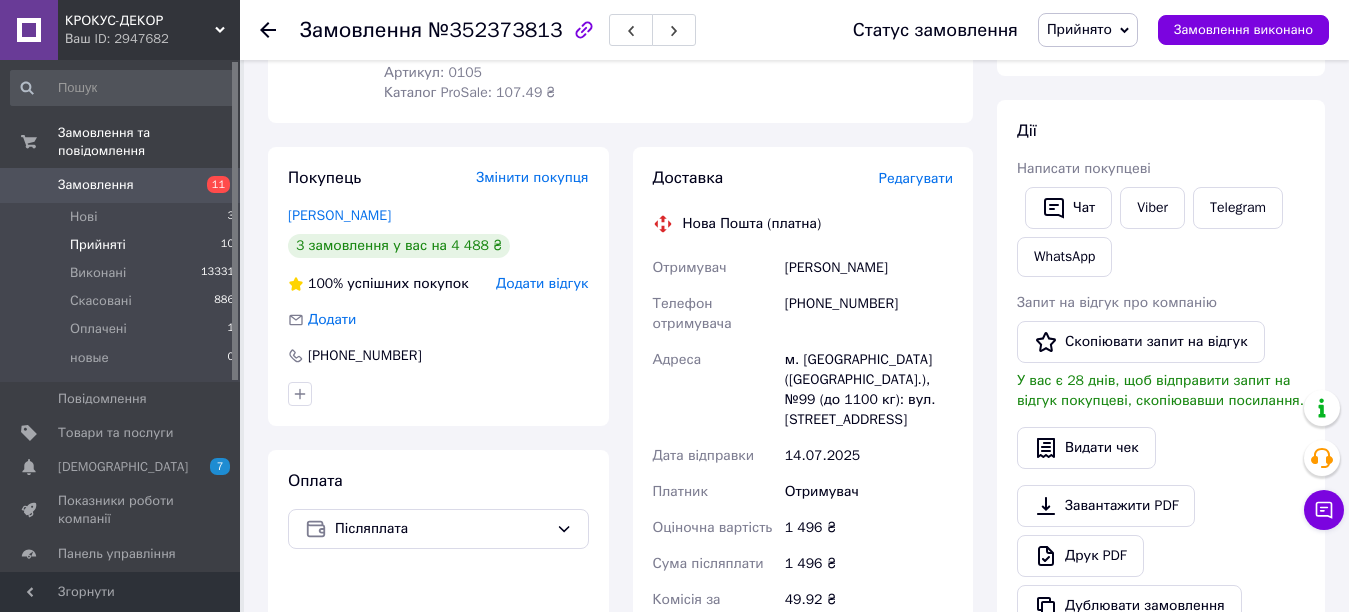 click on "Прийняті" at bounding box center (98, 245) 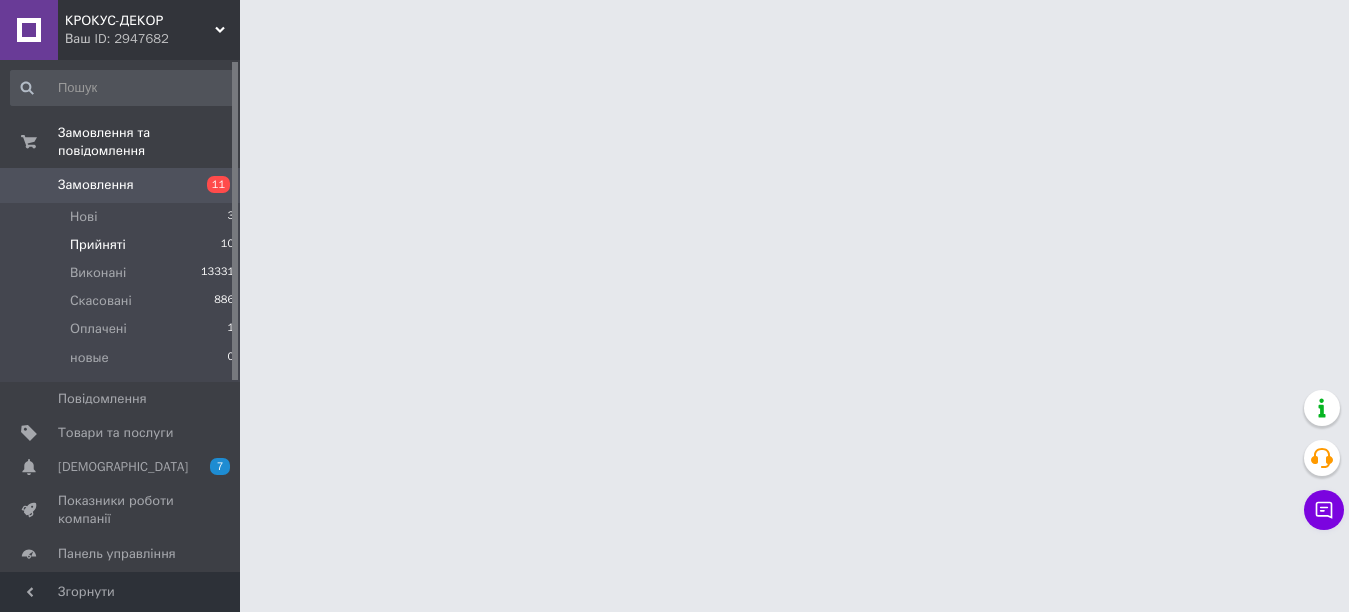 scroll, scrollTop: 0, scrollLeft: 0, axis: both 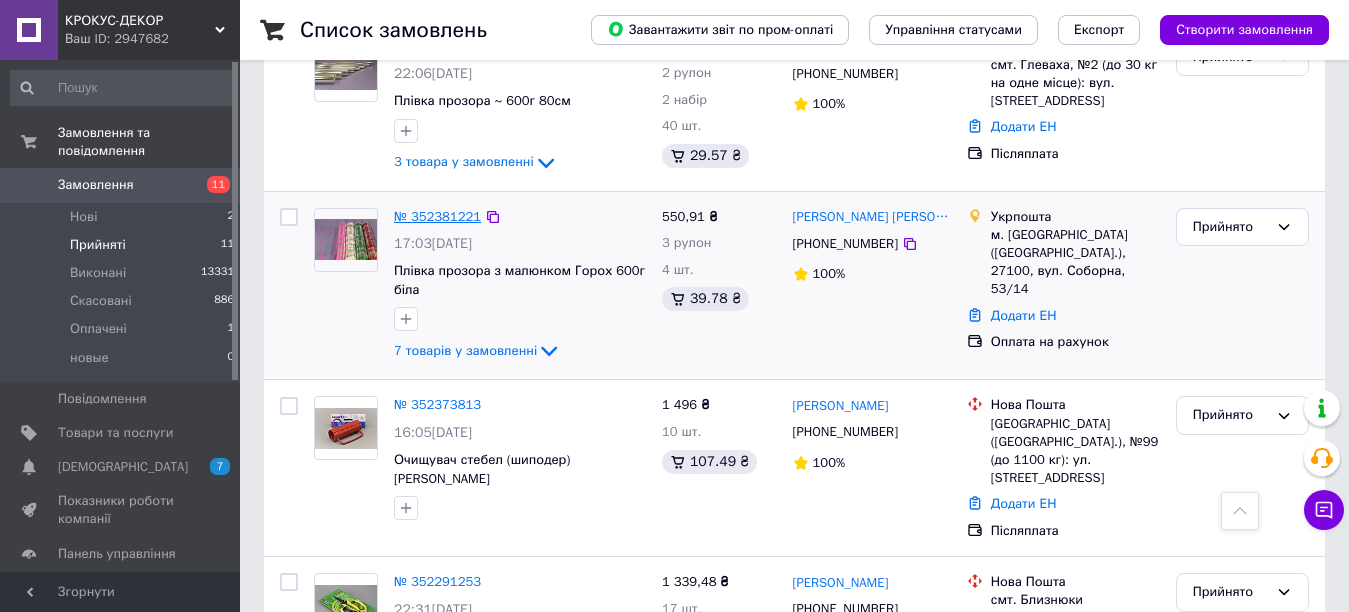 click on "№ 352381221" at bounding box center (437, 216) 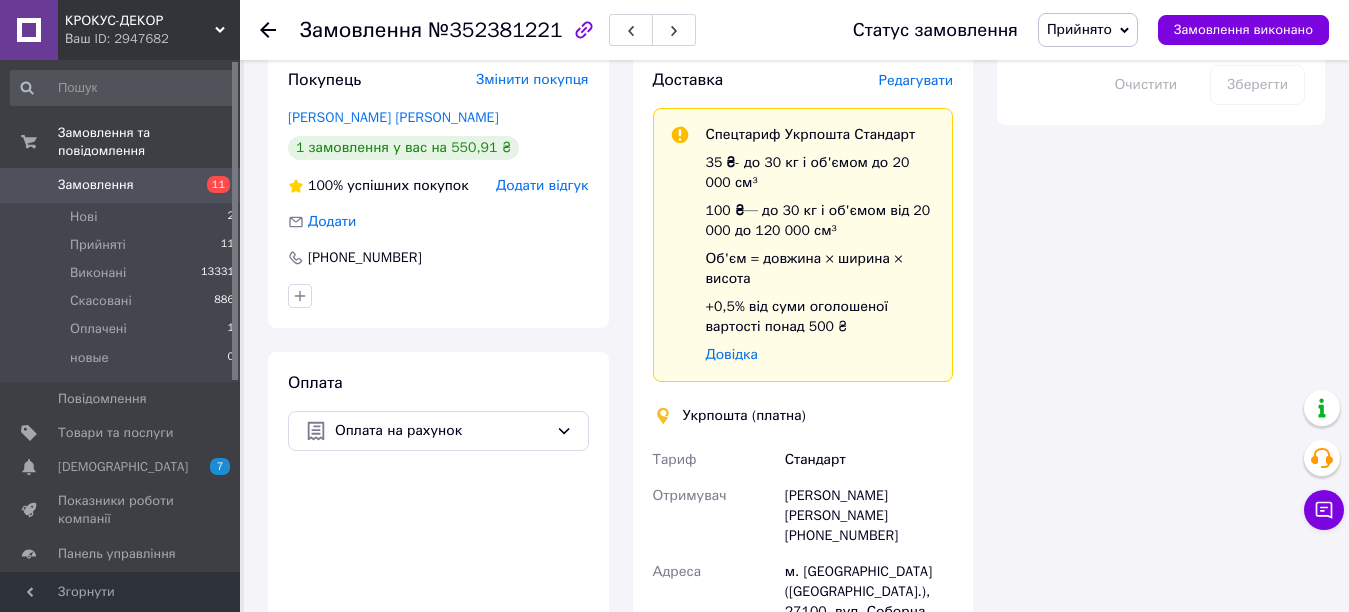 scroll, scrollTop: 1300, scrollLeft: 0, axis: vertical 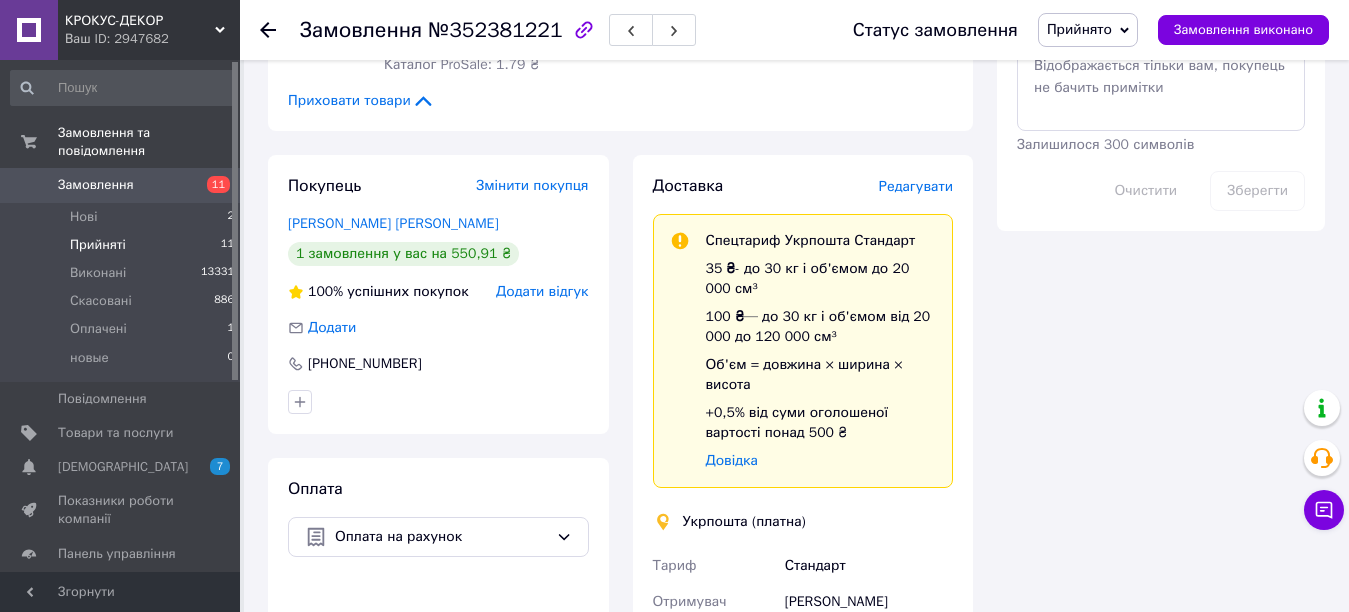 click on "Прийняті 11" at bounding box center [123, 245] 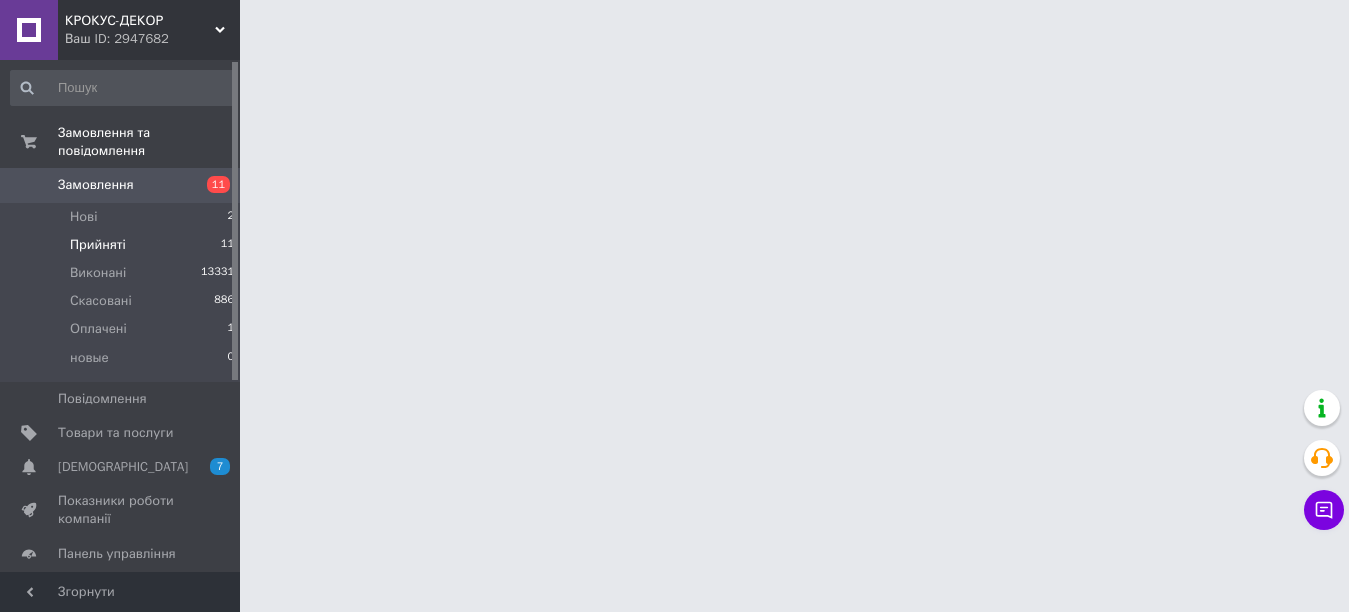 scroll, scrollTop: 0, scrollLeft: 0, axis: both 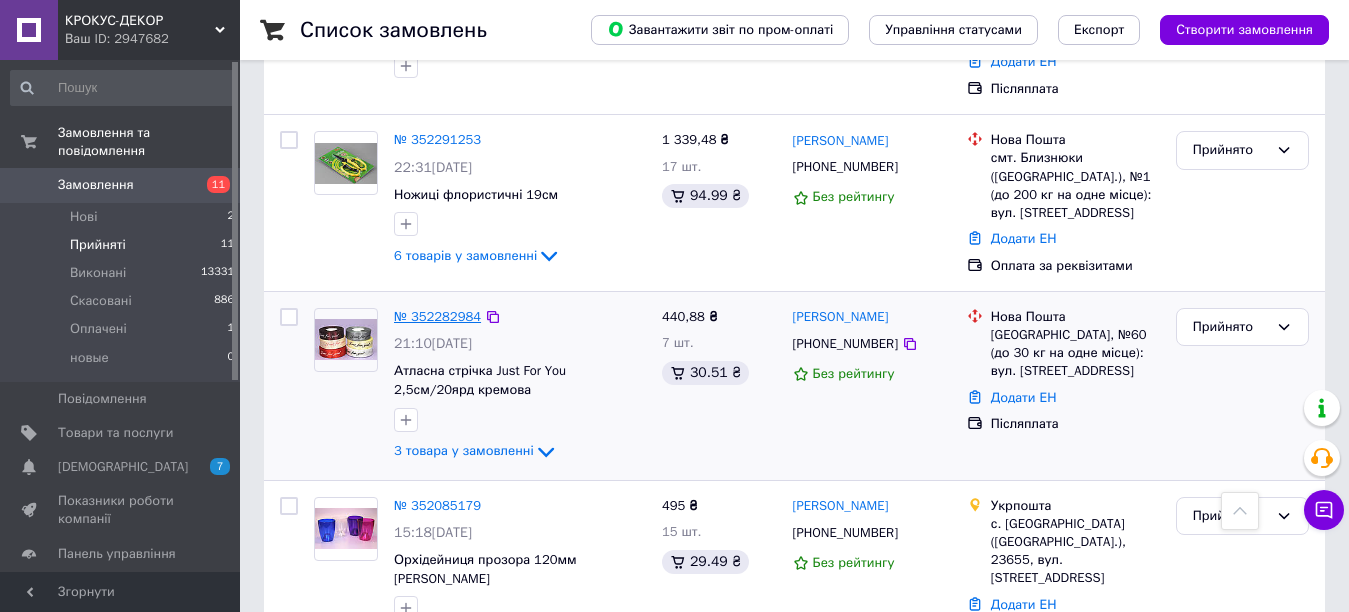 click on "№ 352282984" at bounding box center (437, 316) 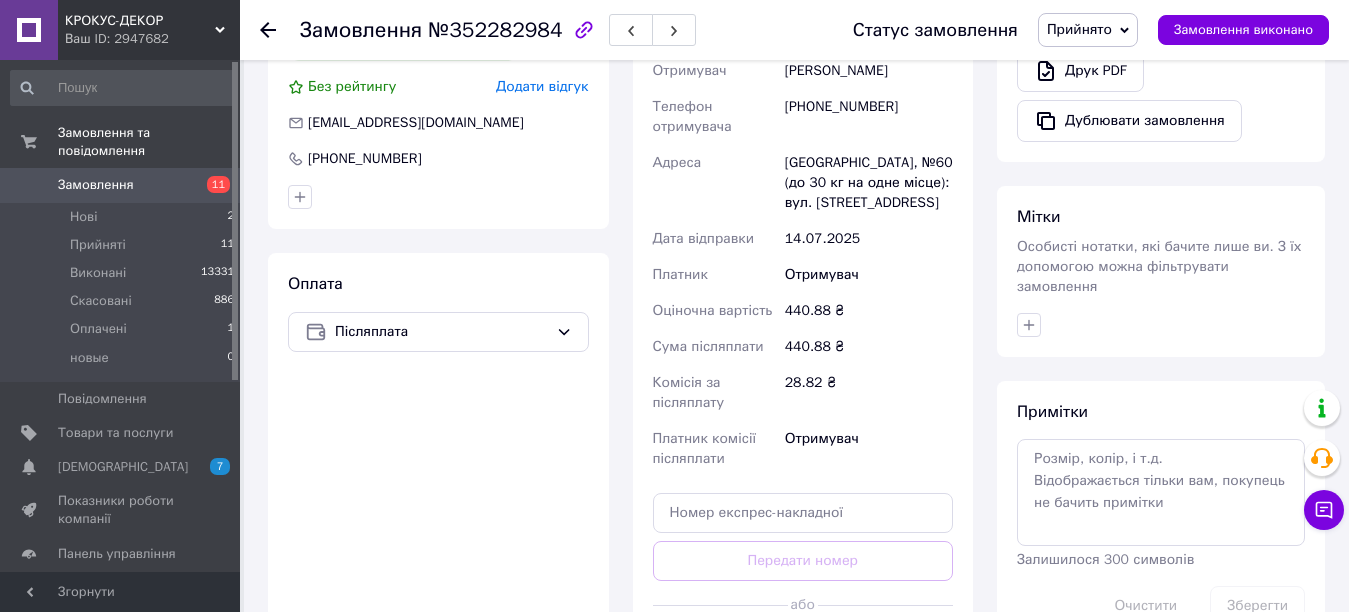 scroll, scrollTop: 1000, scrollLeft: 0, axis: vertical 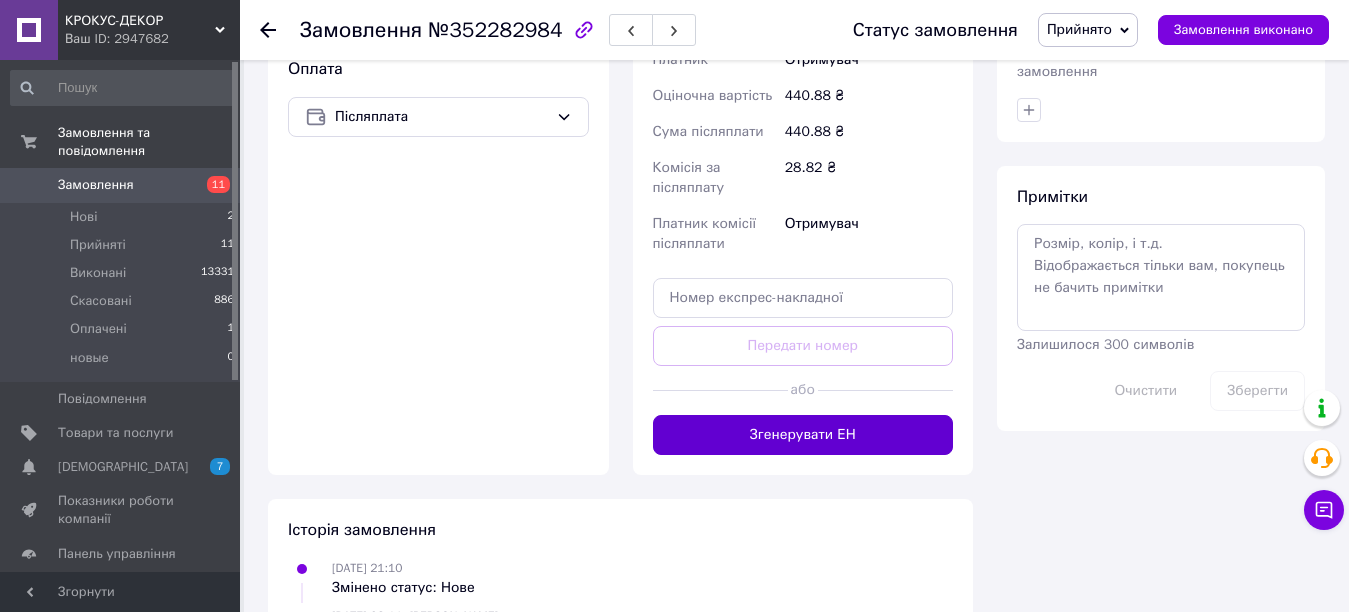click on "Згенерувати ЕН" at bounding box center [803, 435] 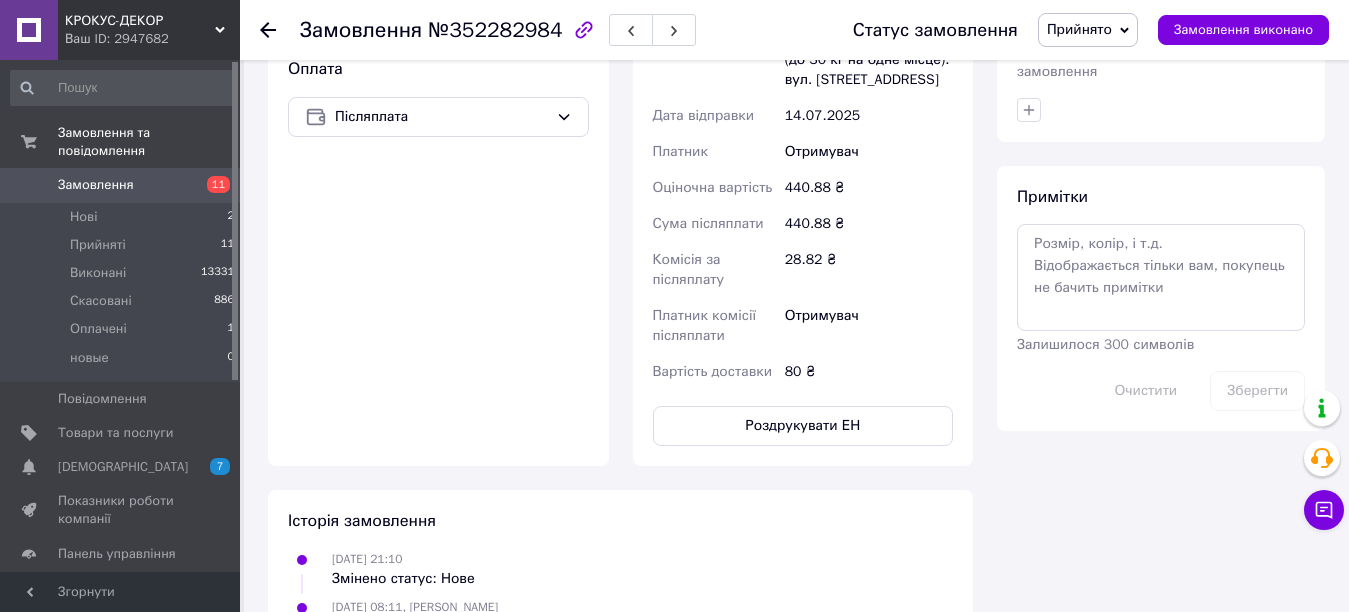 click on "Статус замовлення Прийнято Виконано Скасовано Оплачено новые Замовлення виконано" at bounding box center (1081, 30) 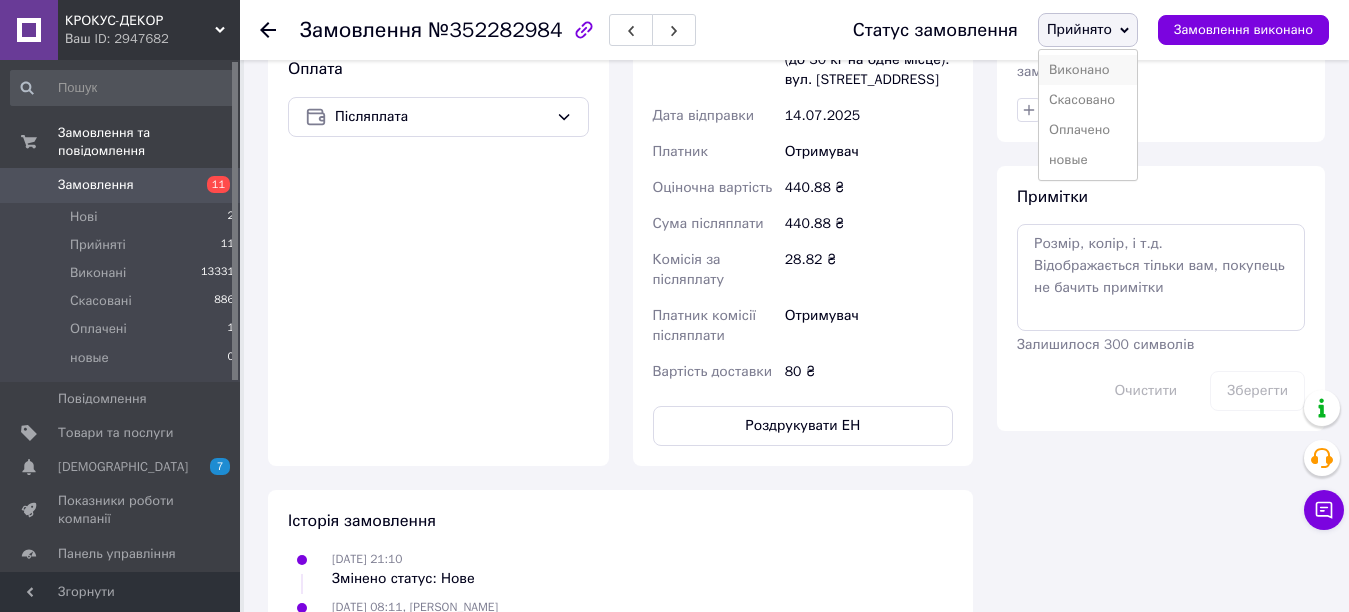 click on "Виконано" at bounding box center (1088, 70) 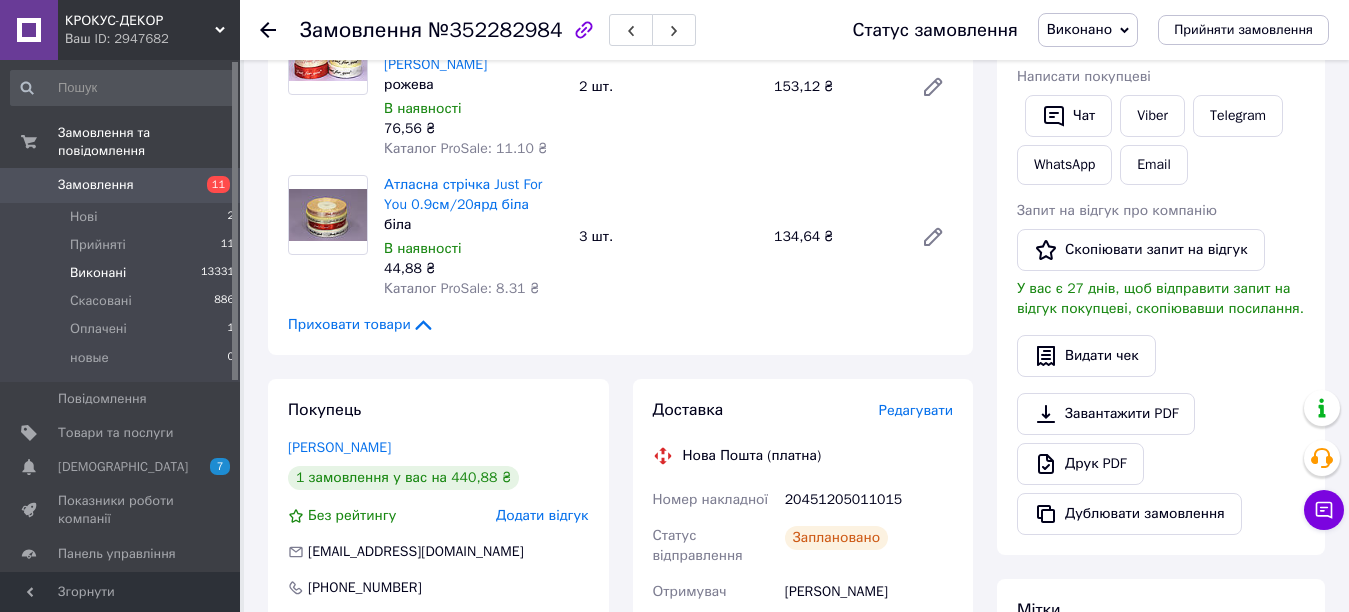scroll, scrollTop: 300, scrollLeft: 0, axis: vertical 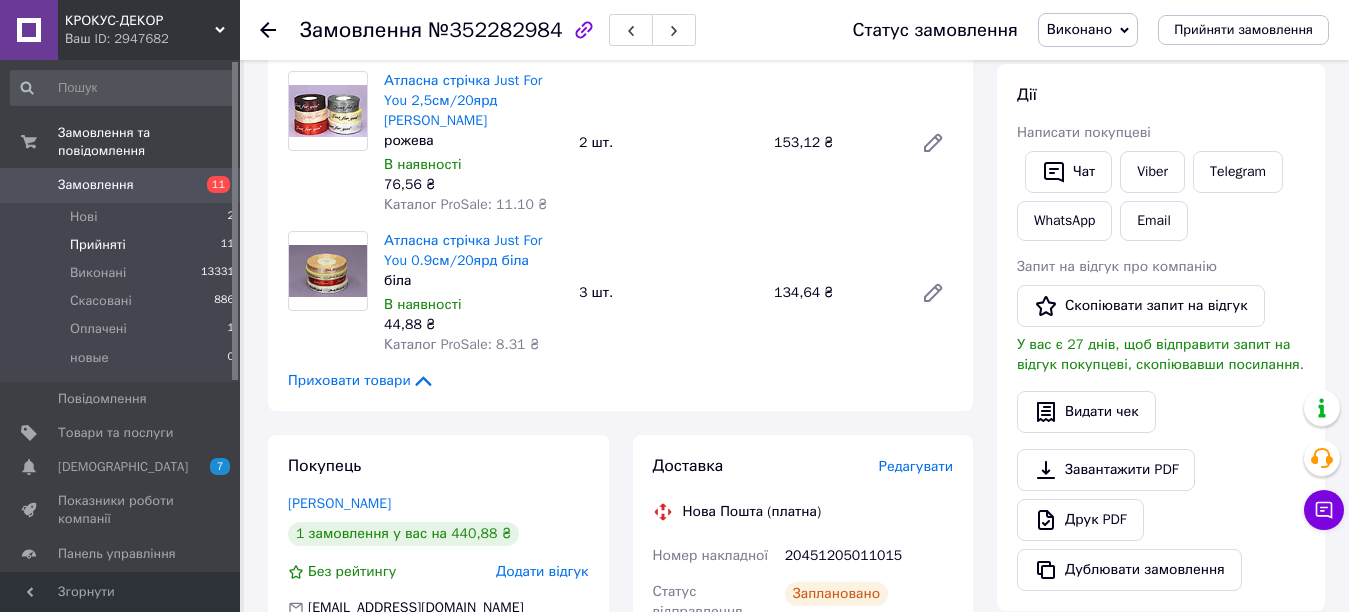 click on "Прийняті 11" at bounding box center (123, 245) 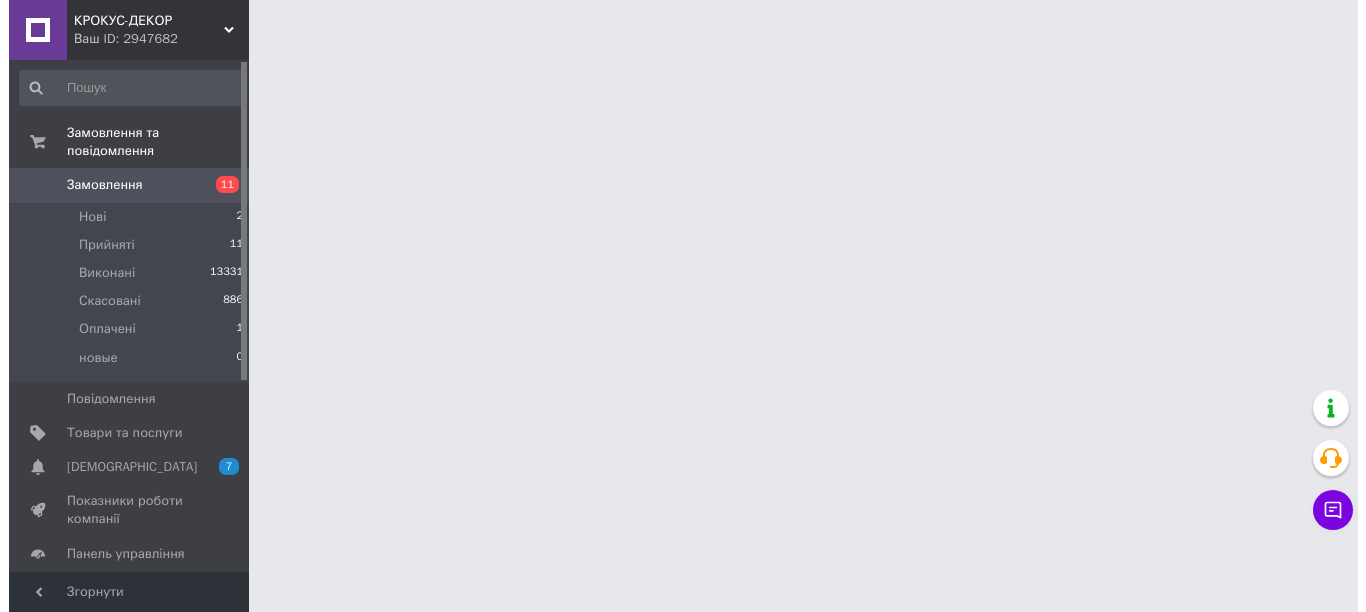 scroll, scrollTop: 0, scrollLeft: 0, axis: both 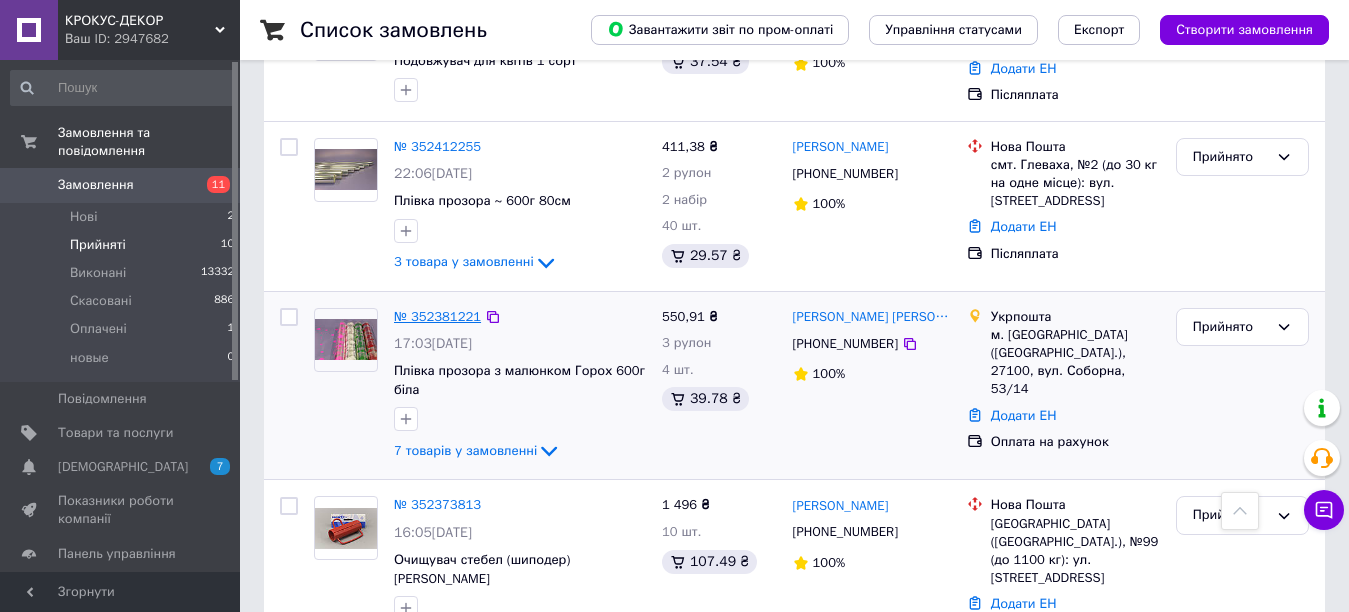 click on "№ 352381221" at bounding box center [437, 316] 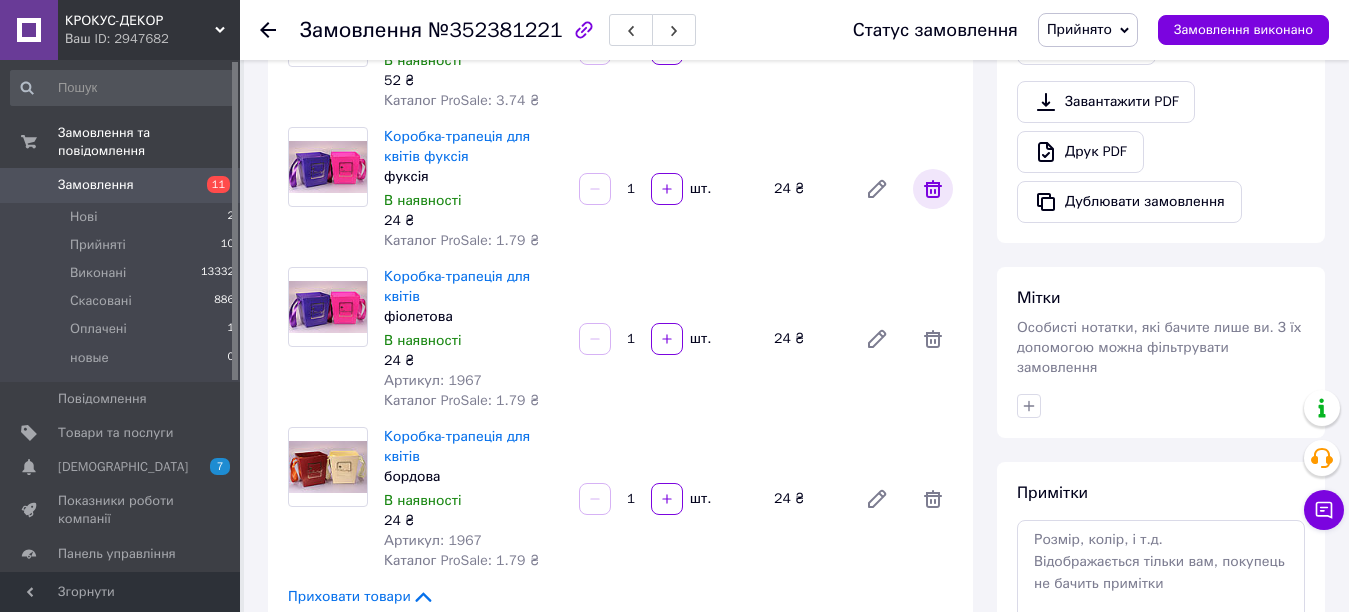 scroll, scrollTop: 600, scrollLeft: 0, axis: vertical 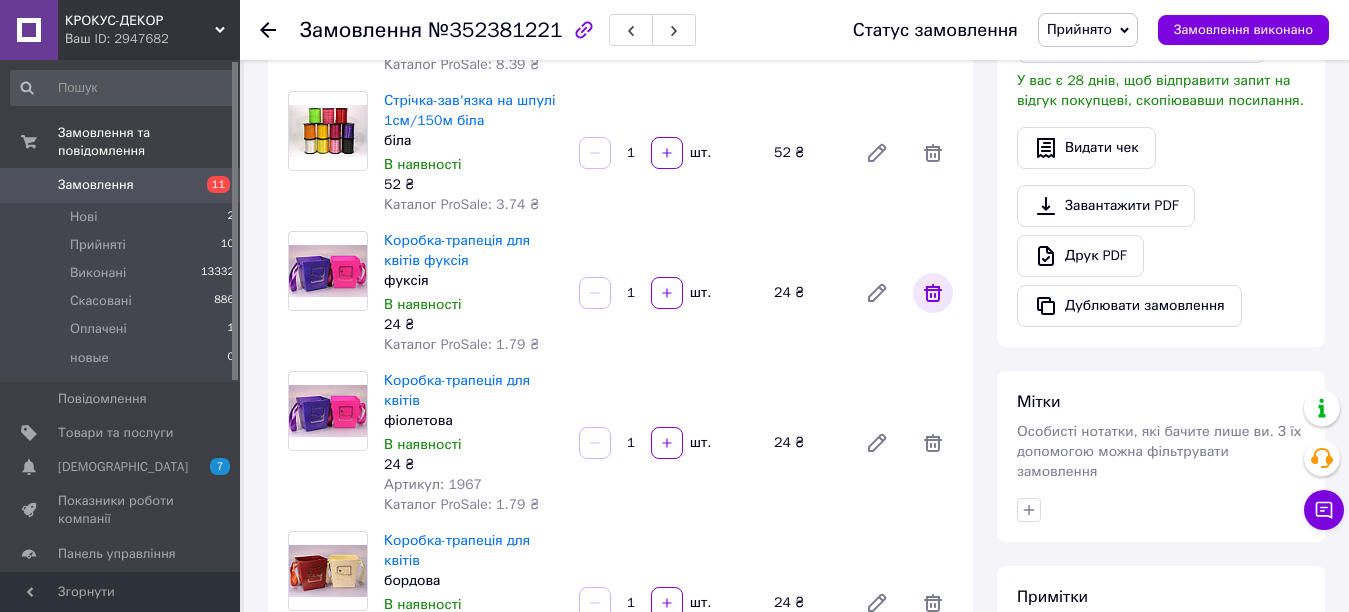click 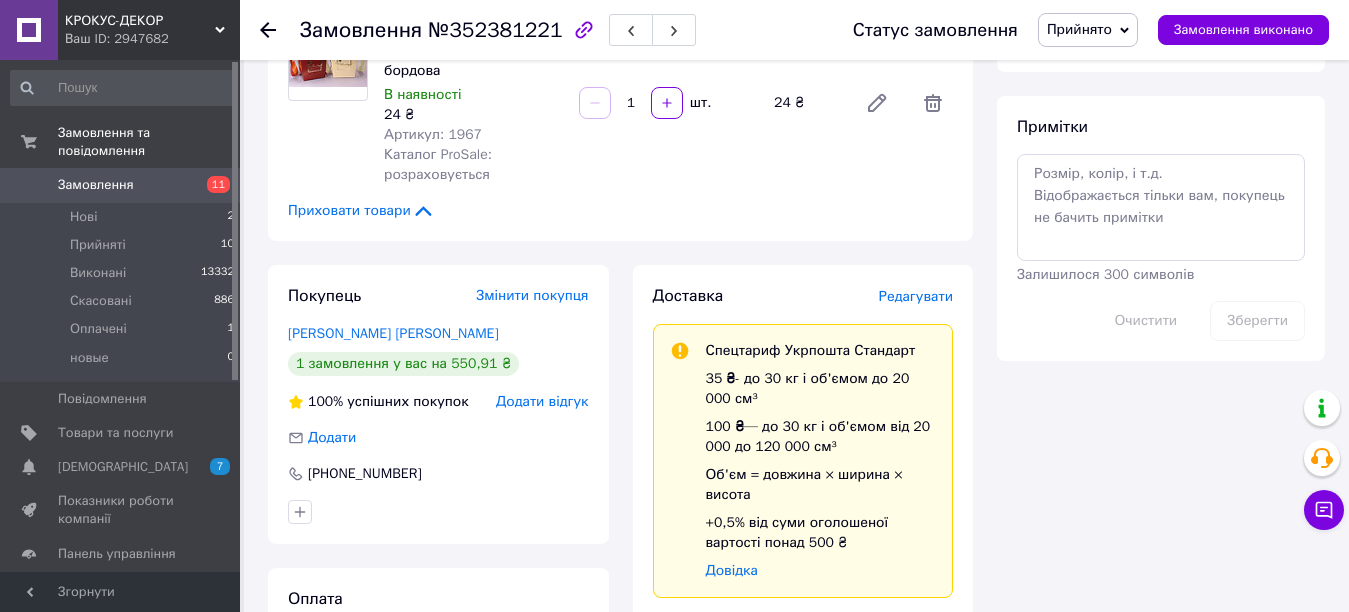 scroll, scrollTop: 1000, scrollLeft: 0, axis: vertical 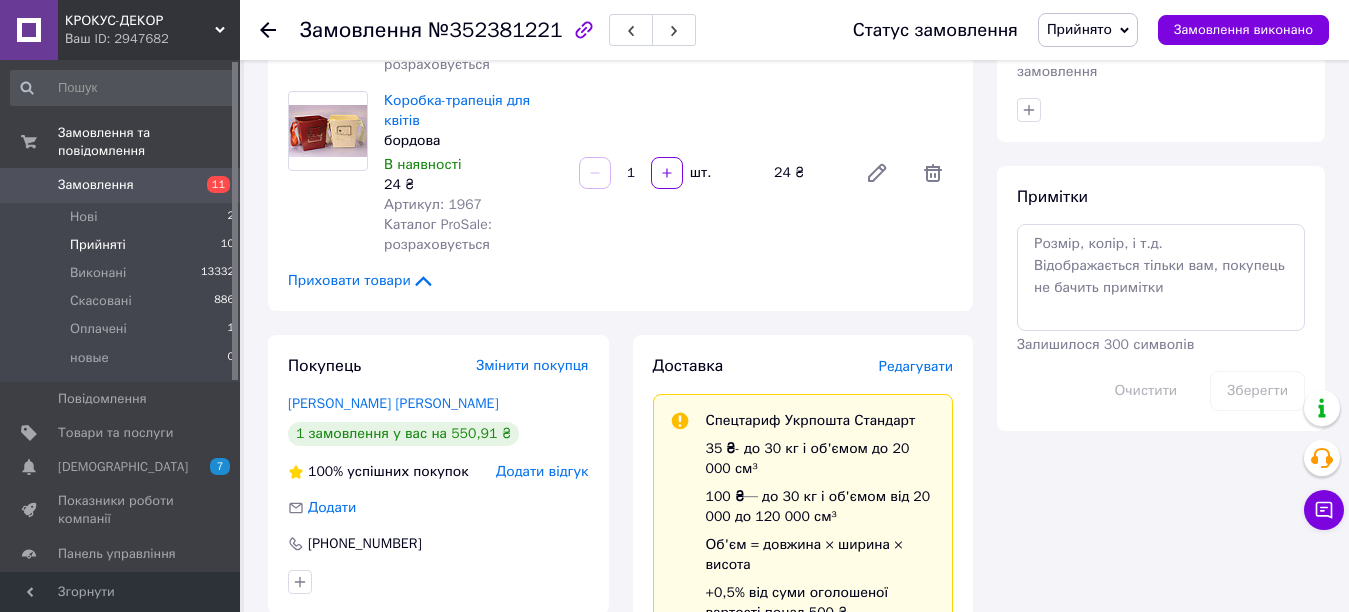 click on "Прийняті" at bounding box center [98, 245] 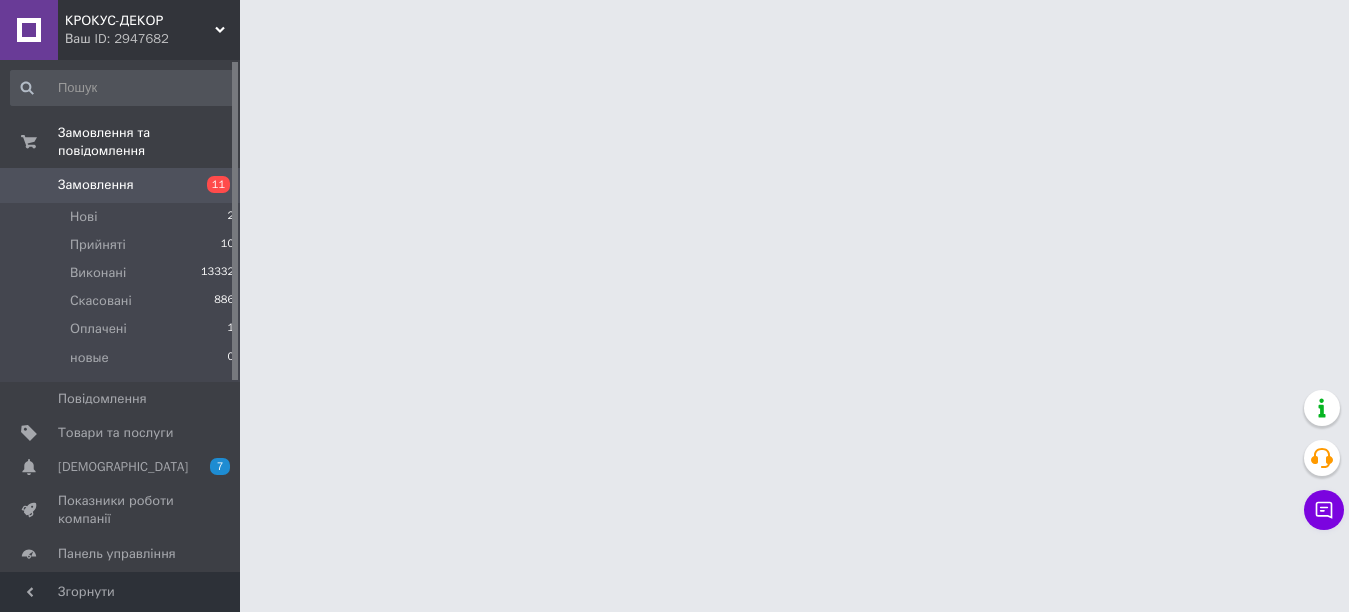 scroll, scrollTop: 0, scrollLeft: 0, axis: both 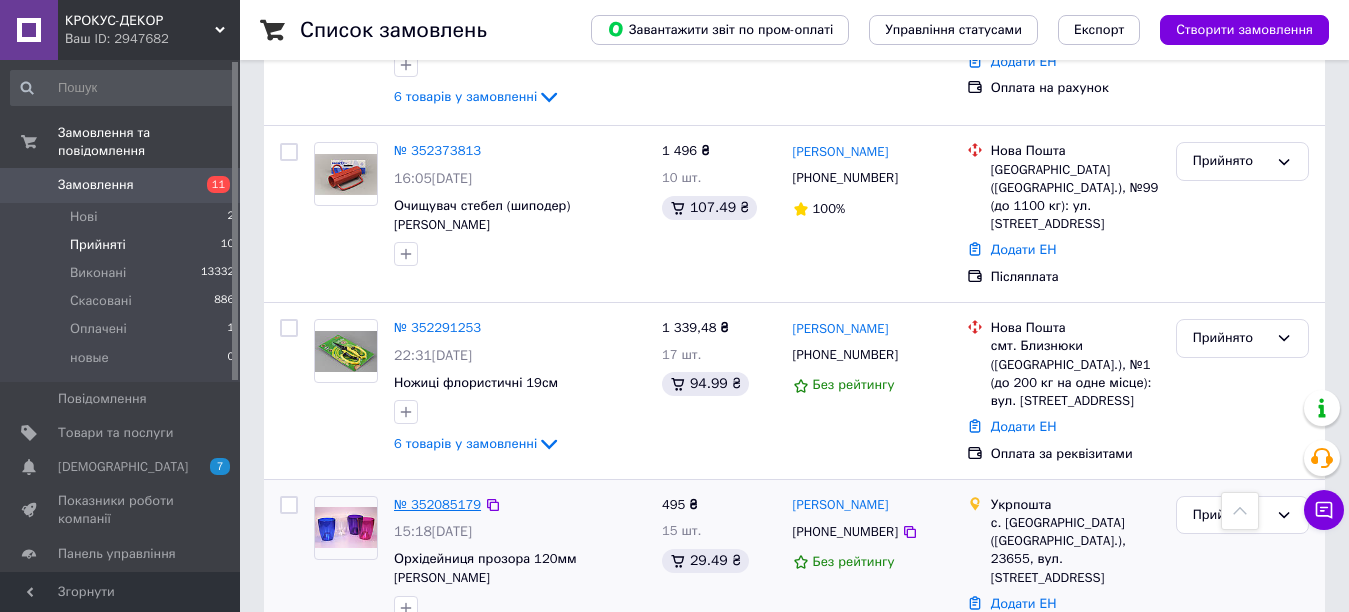 click on "№ 352085179" at bounding box center (437, 504) 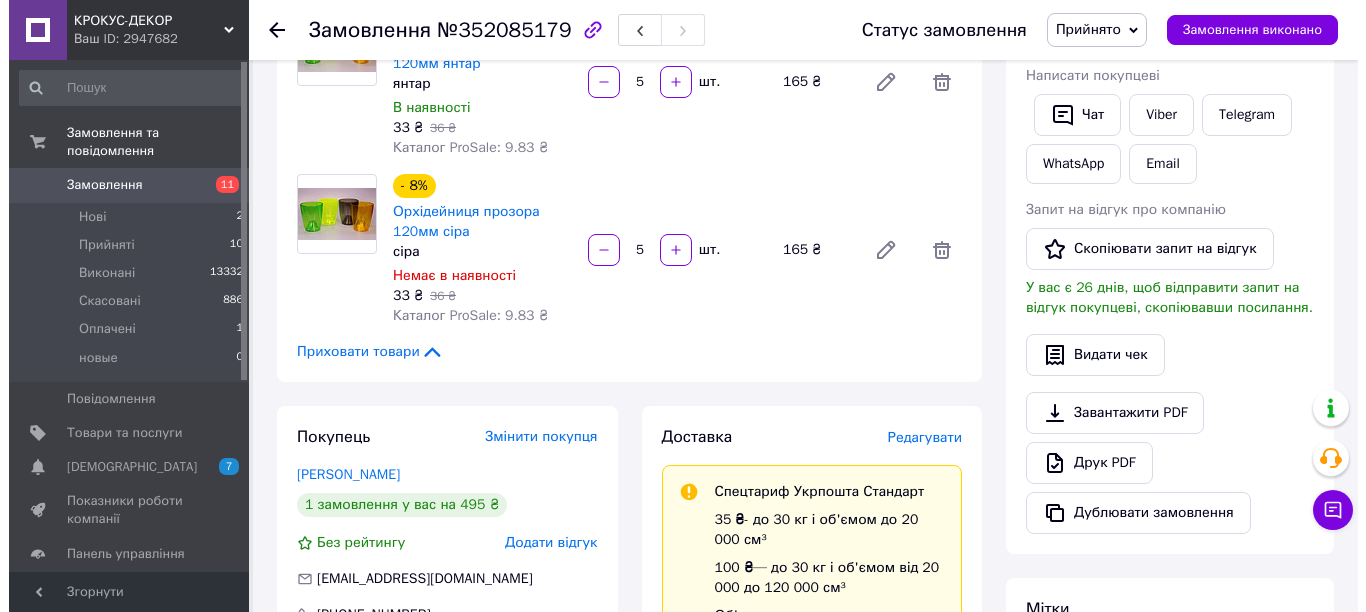 scroll, scrollTop: 400, scrollLeft: 0, axis: vertical 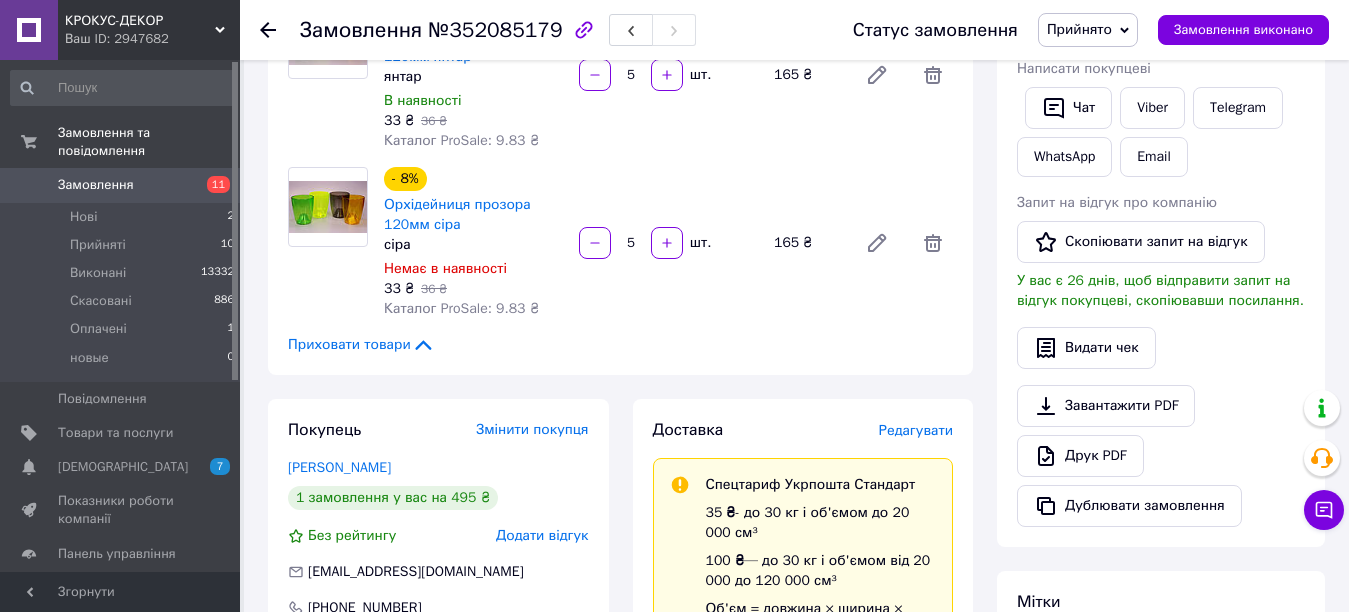 click on "Прийнято" at bounding box center [1079, 29] 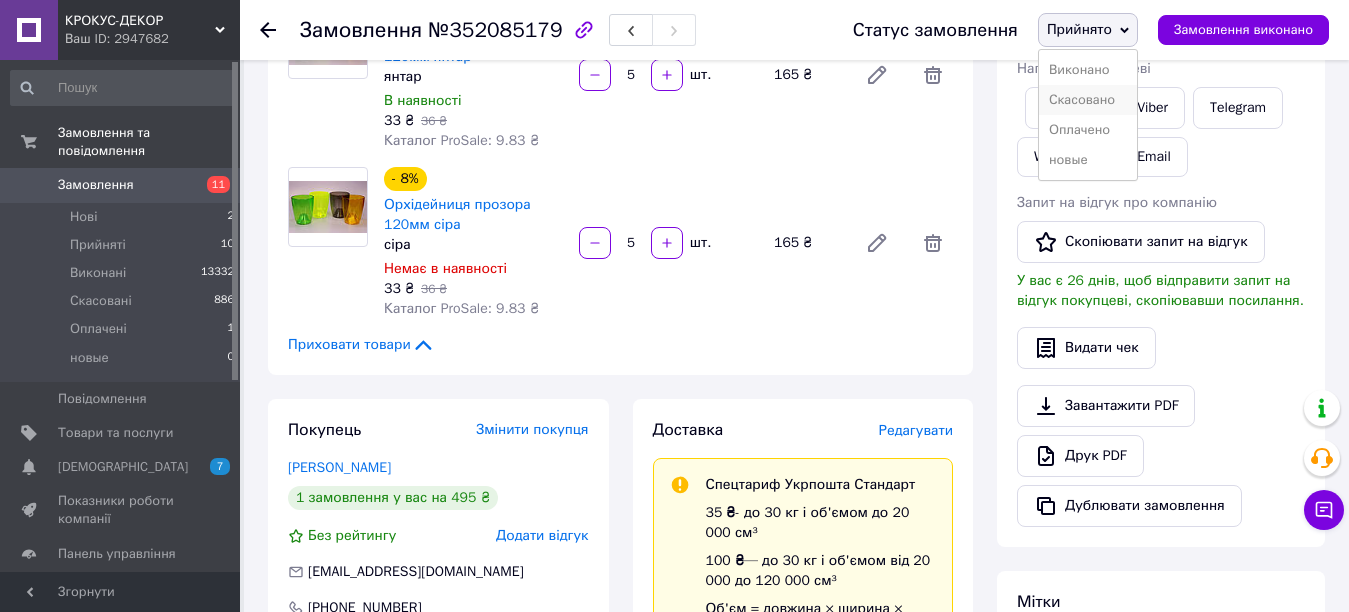 click on "Скасовано" at bounding box center (1088, 100) 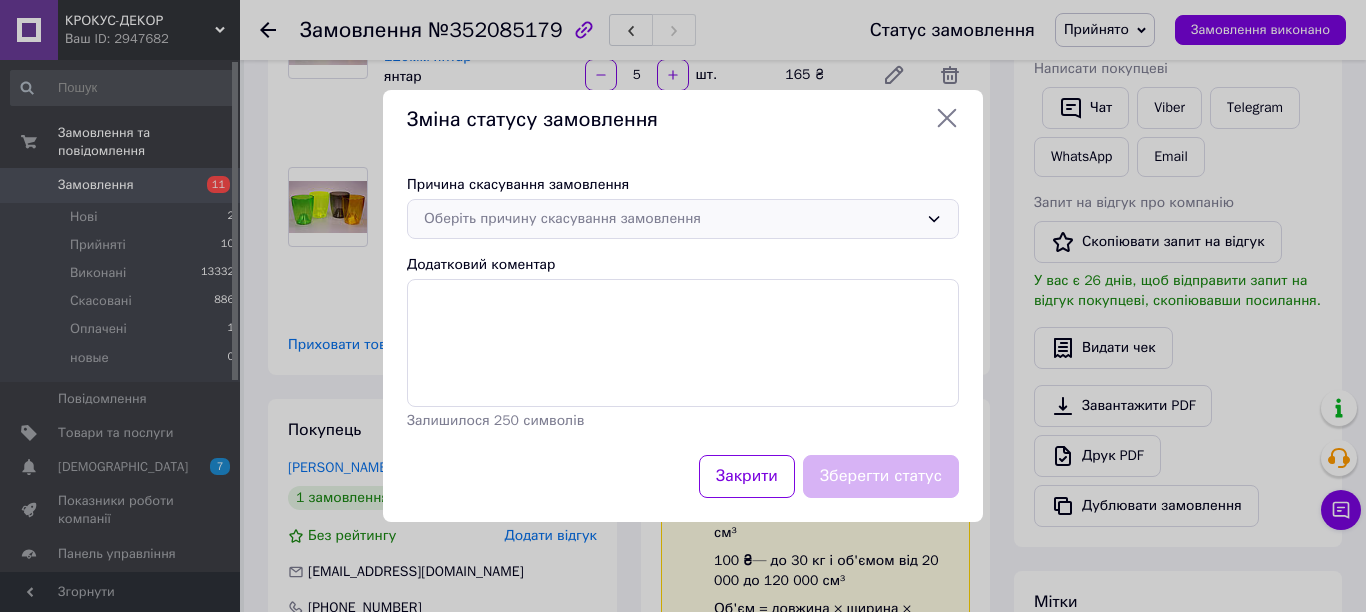 click 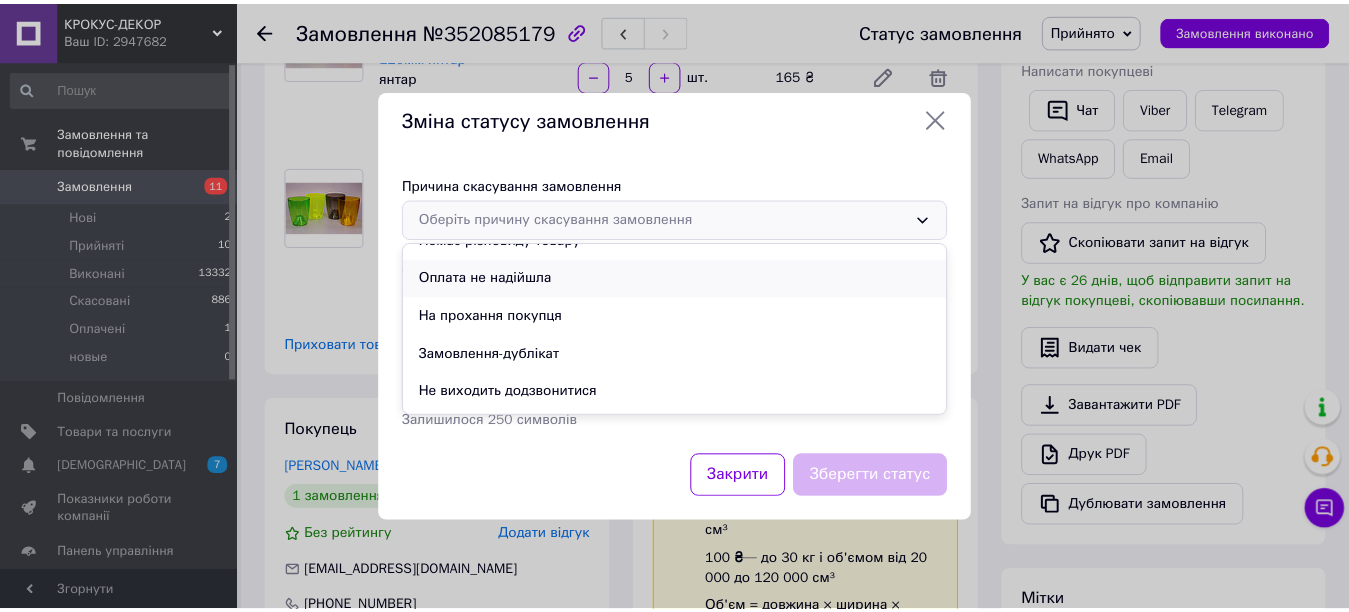 scroll, scrollTop: 94, scrollLeft: 0, axis: vertical 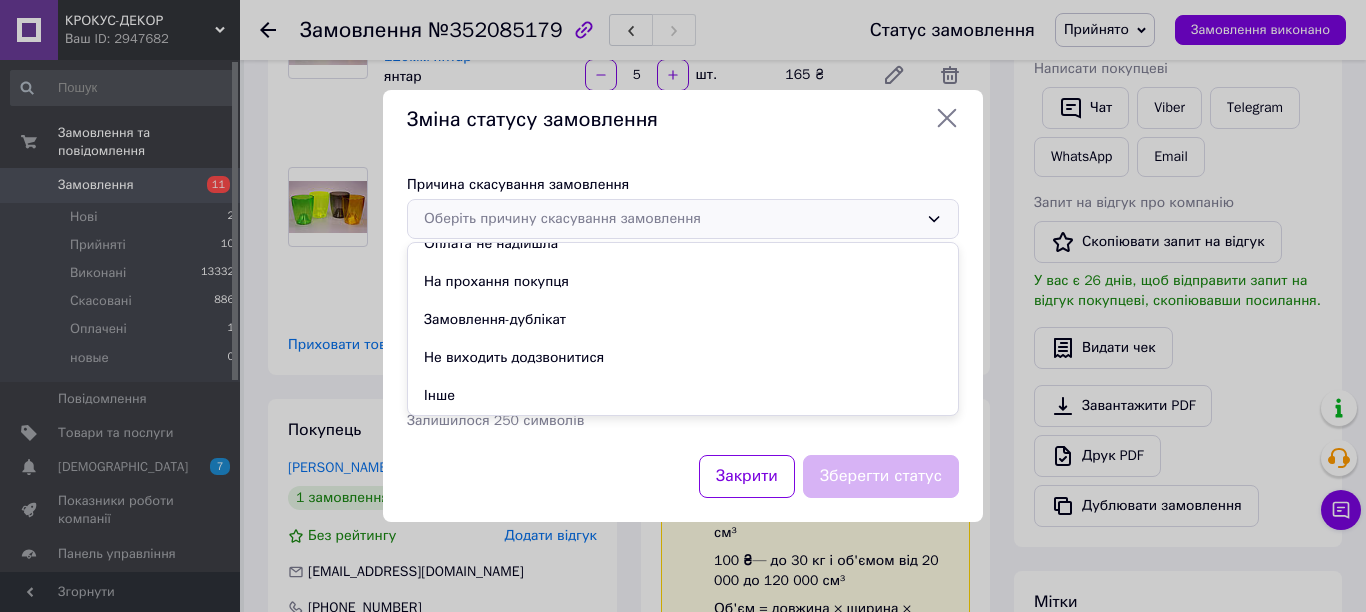 drag, startPoint x: 546, startPoint y: 366, endPoint x: 641, endPoint y: 410, distance: 104.69479 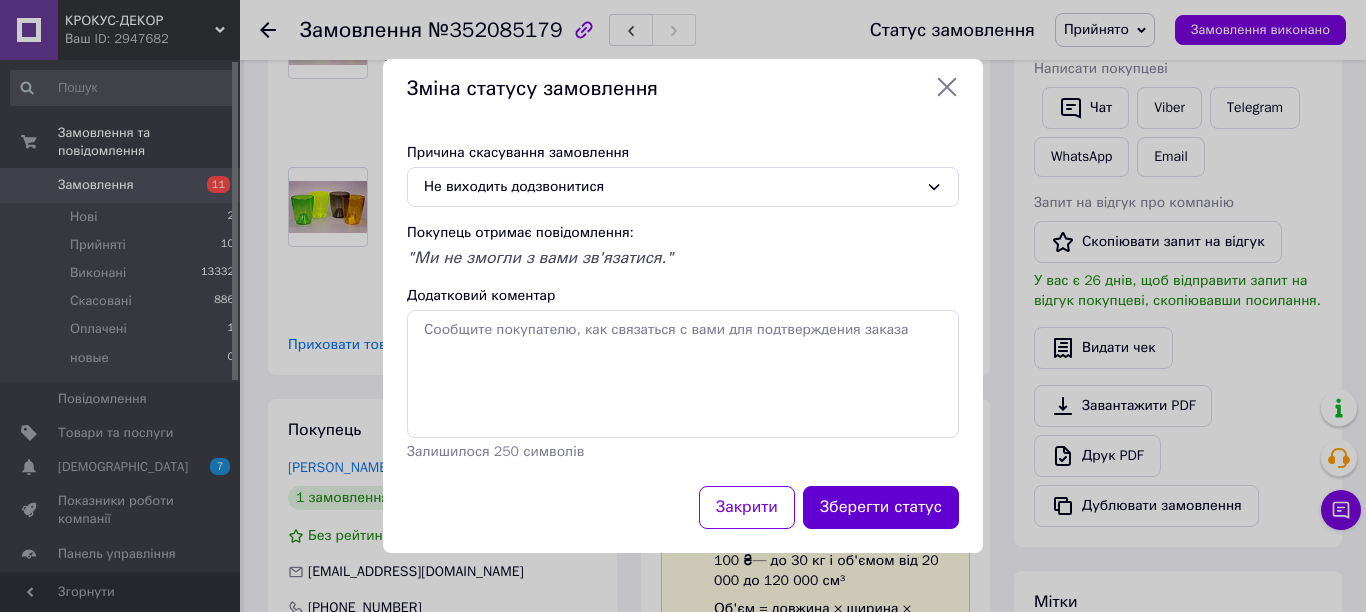 click on "Зберегти статус" at bounding box center (881, 507) 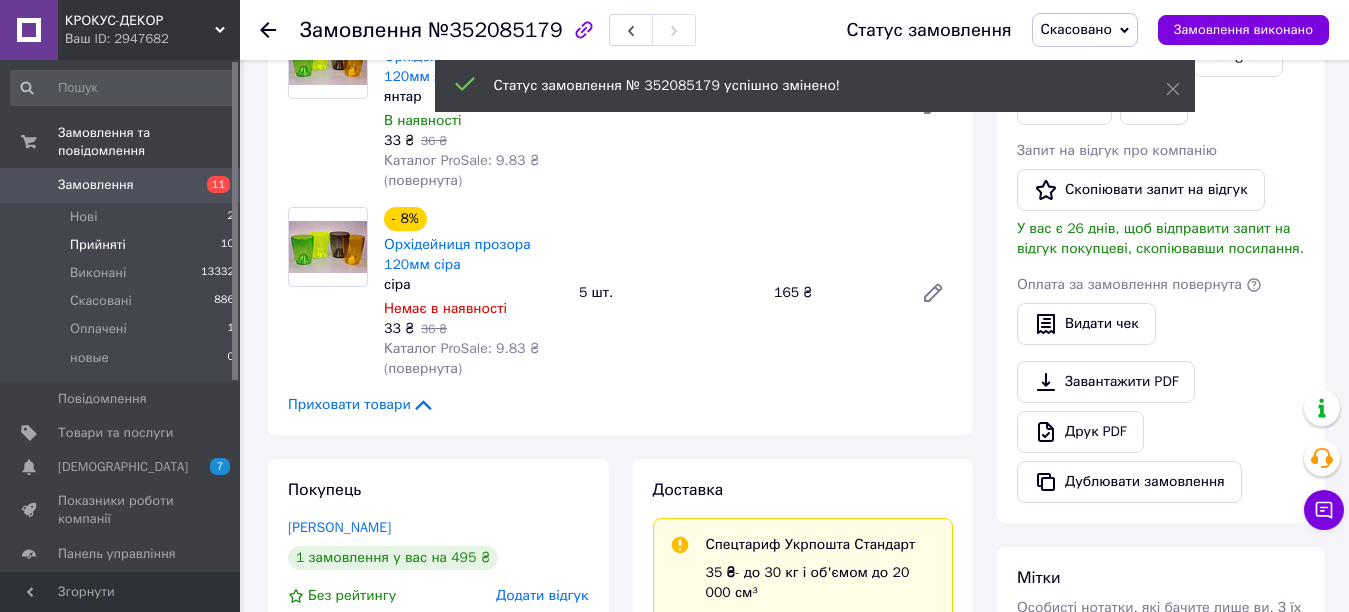 scroll, scrollTop: 420, scrollLeft: 0, axis: vertical 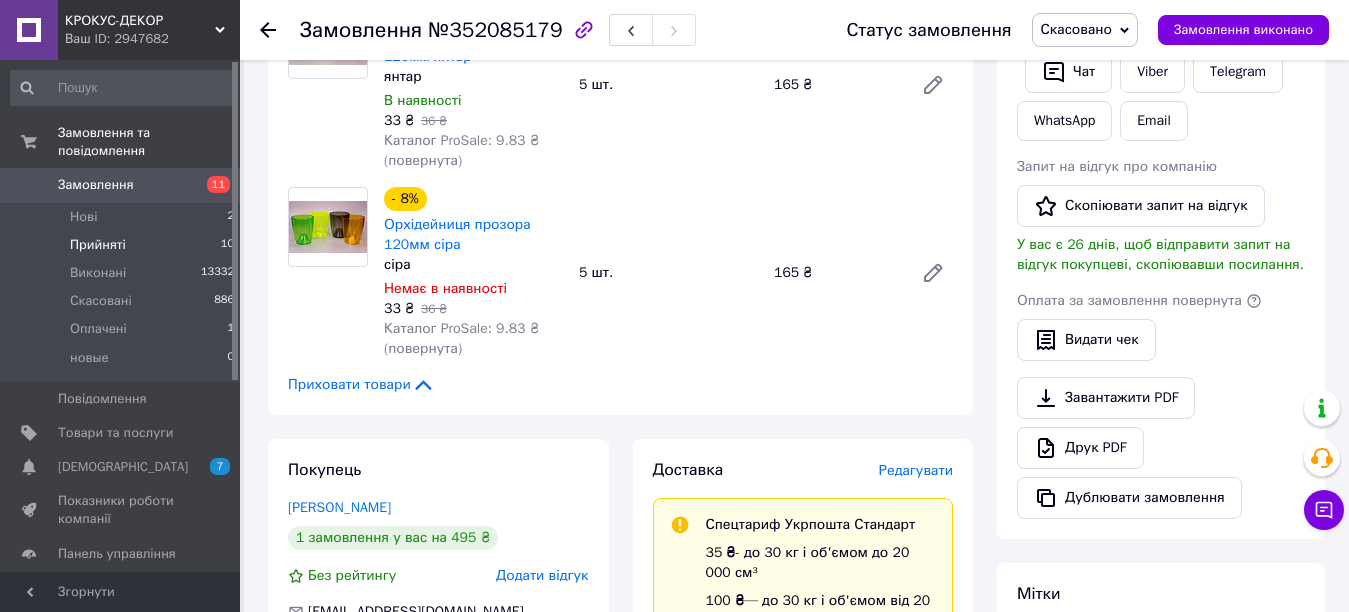 click on "Прийняті" at bounding box center [98, 245] 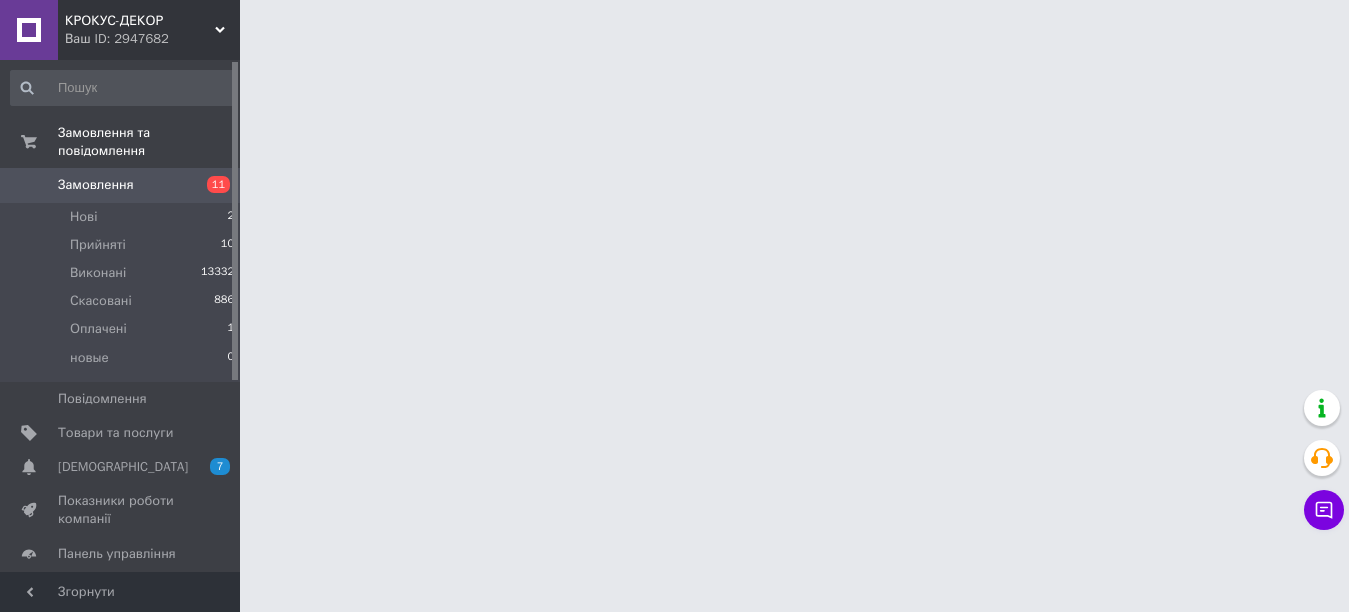 scroll, scrollTop: 0, scrollLeft: 0, axis: both 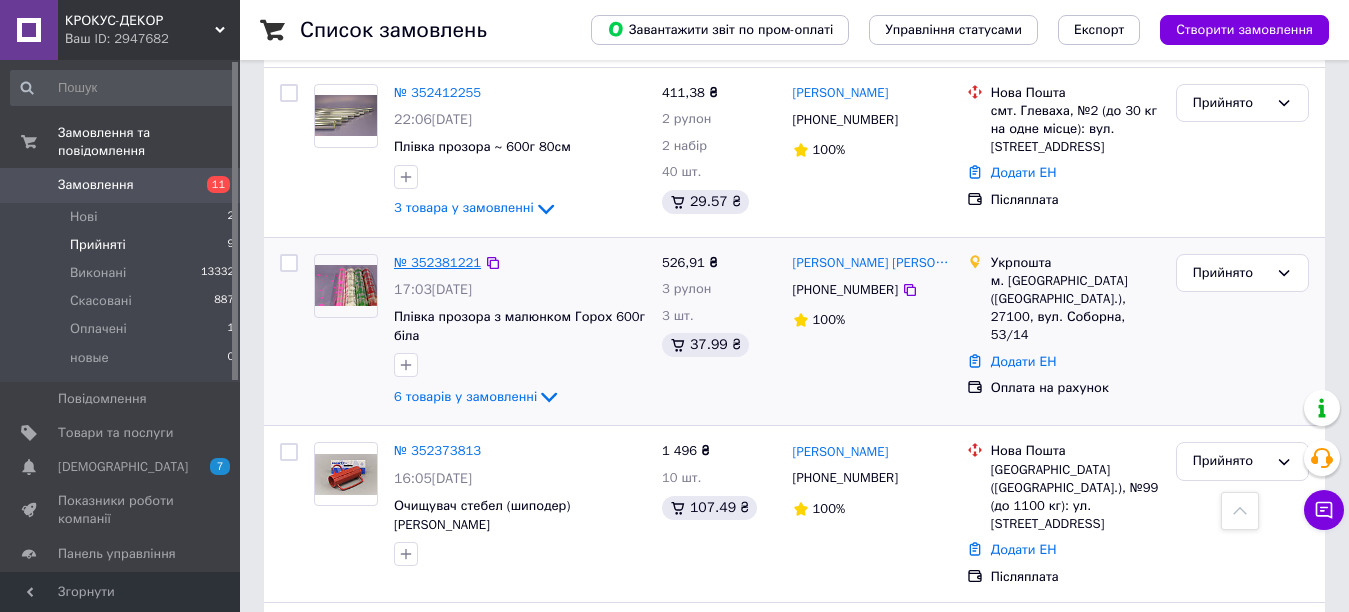 click on "№ 352381221" at bounding box center [437, 262] 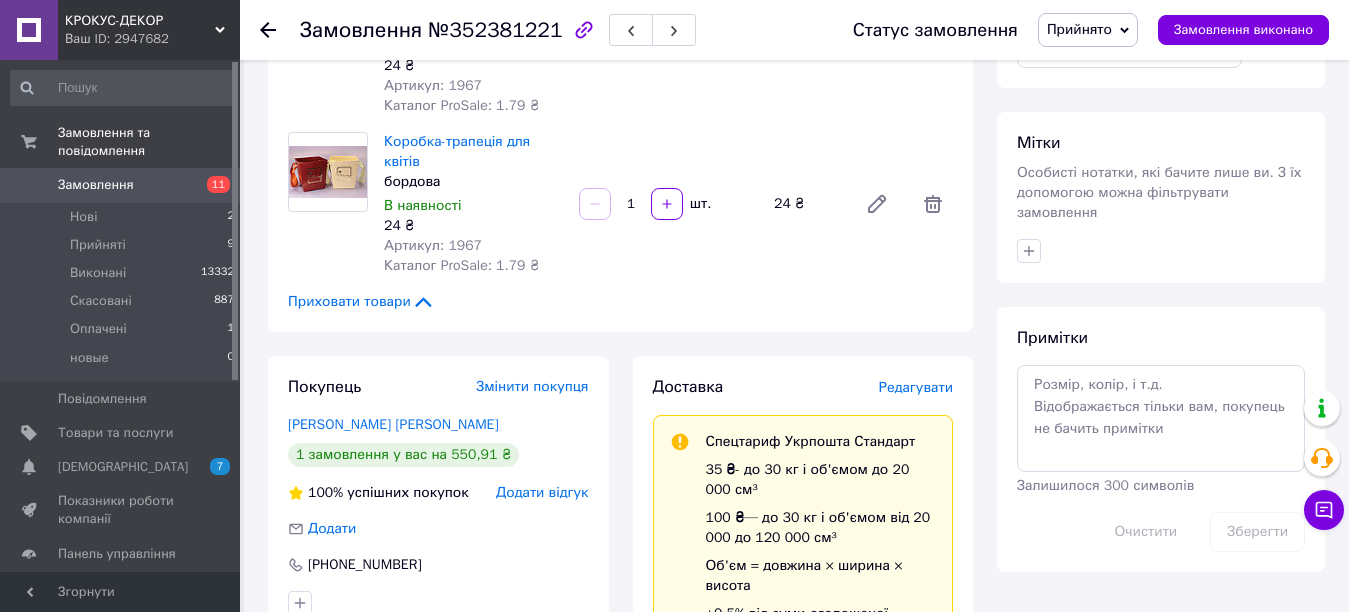 scroll, scrollTop: 854, scrollLeft: 0, axis: vertical 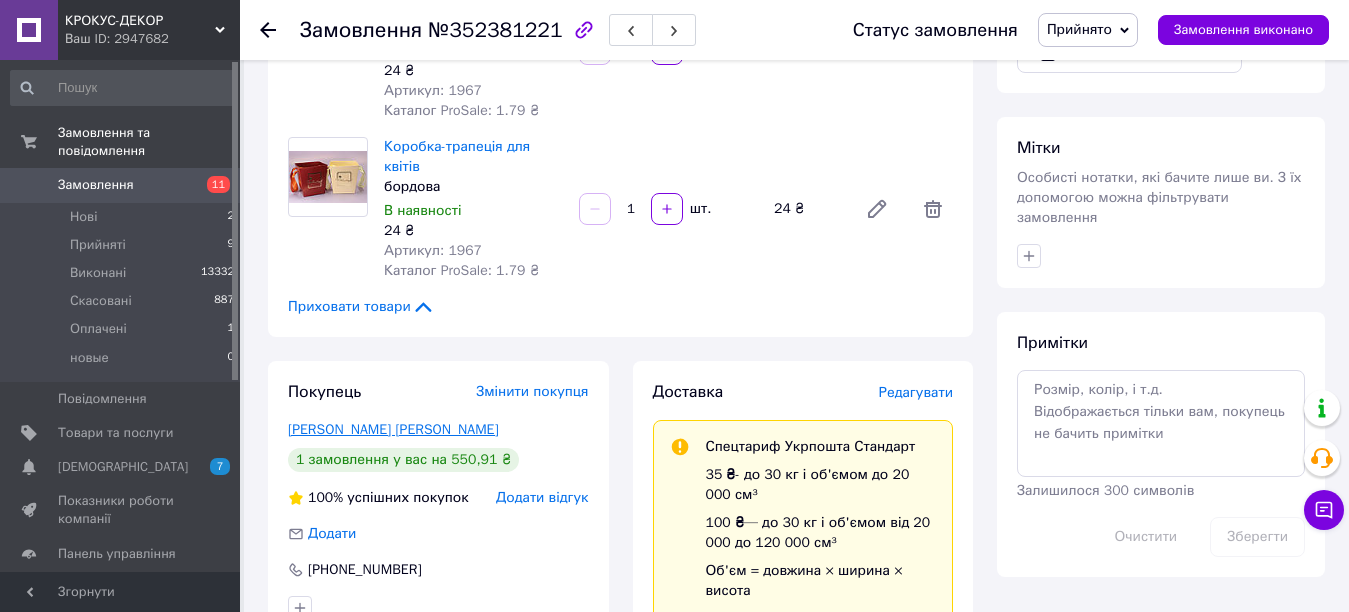 click on "[PERSON_NAME] [PERSON_NAME]" at bounding box center (393, 429) 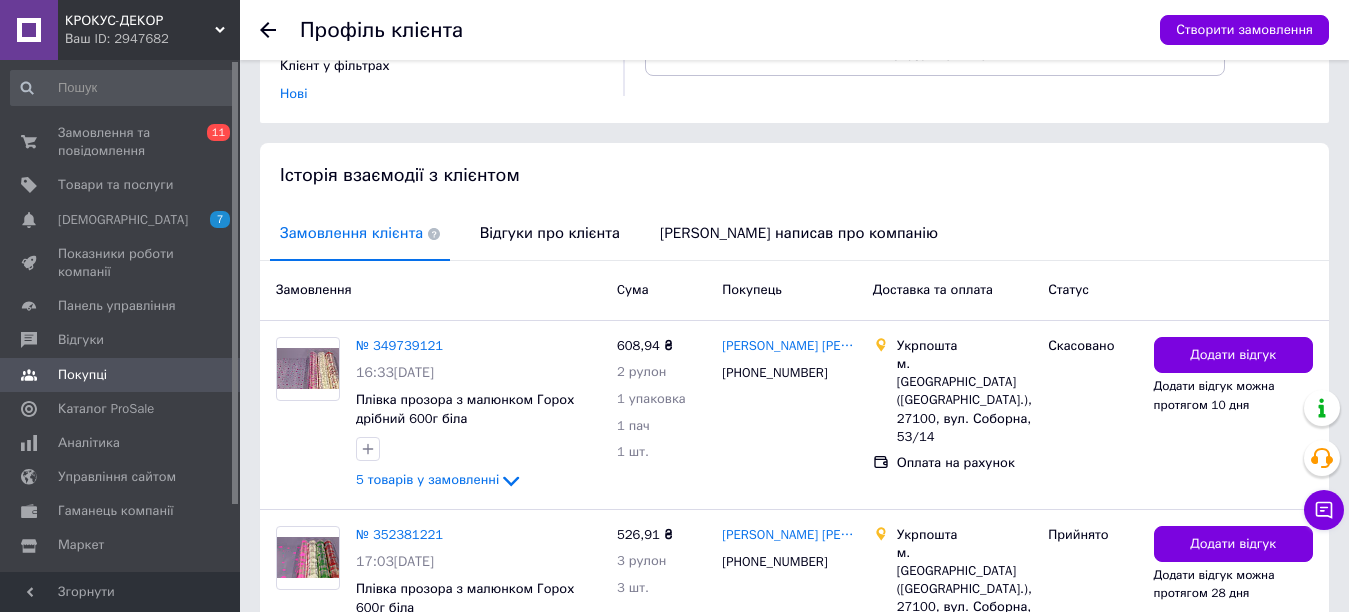 scroll, scrollTop: 400, scrollLeft: 0, axis: vertical 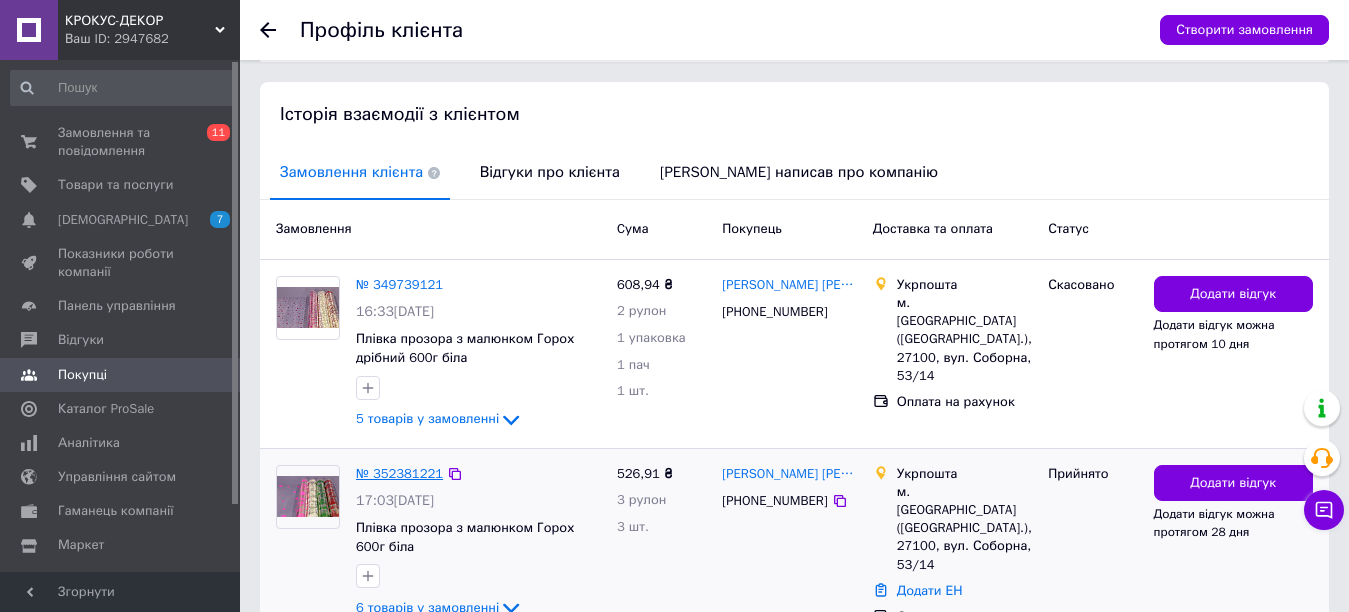 click on "№ 352381221" at bounding box center [399, 473] 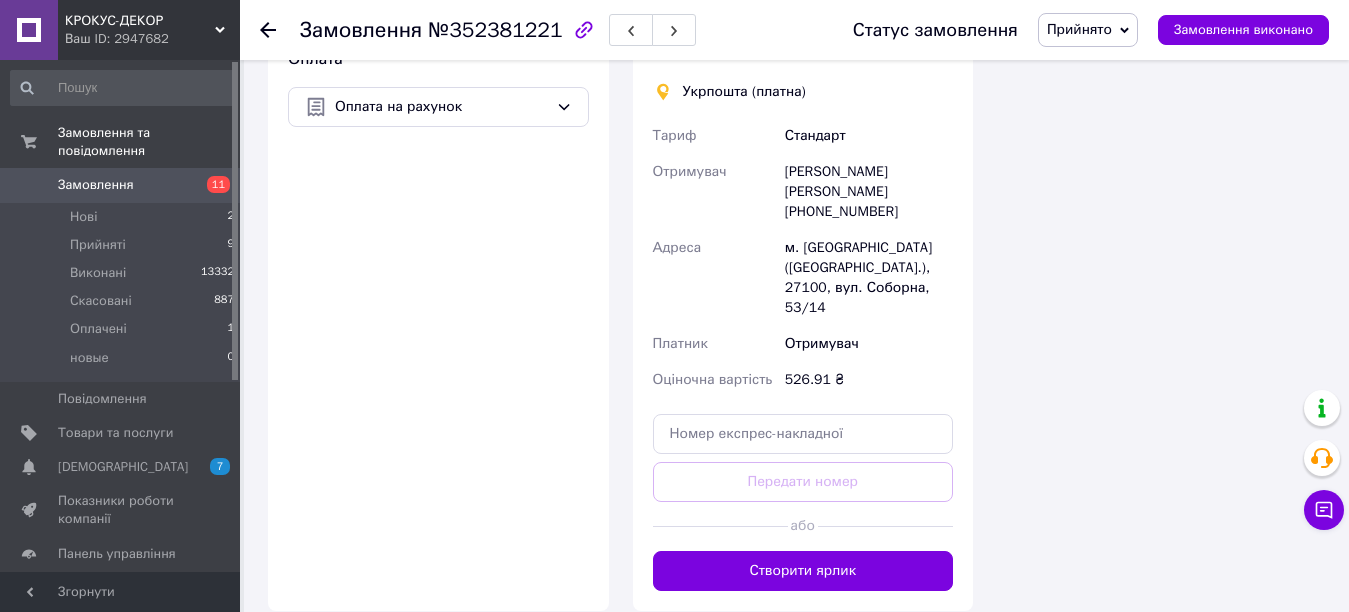 scroll, scrollTop: 1600, scrollLeft: 0, axis: vertical 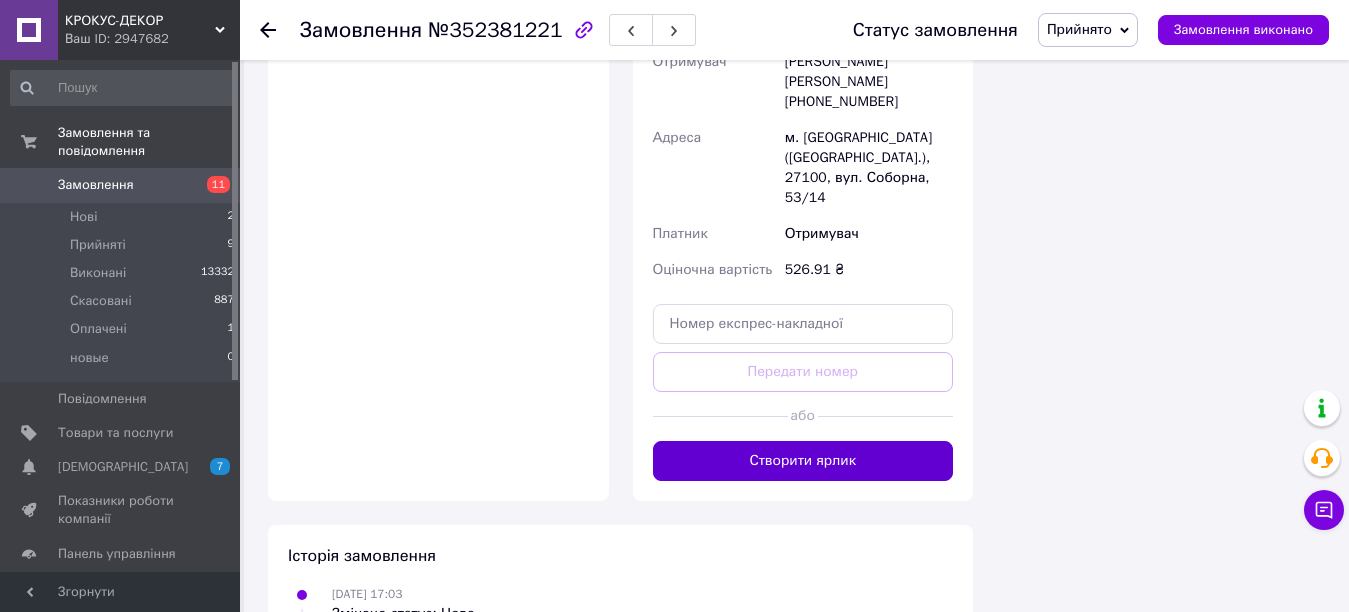 click on "Створити ярлик" at bounding box center (803, 461) 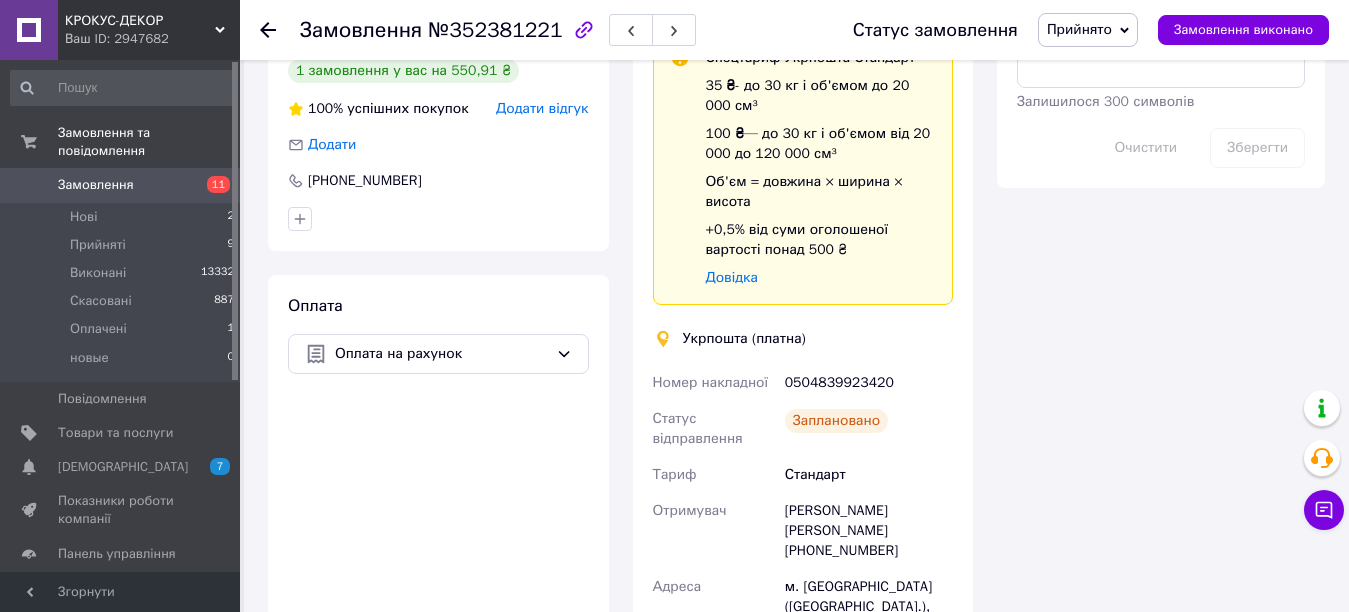 scroll, scrollTop: 1200, scrollLeft: 0, axis: vertical 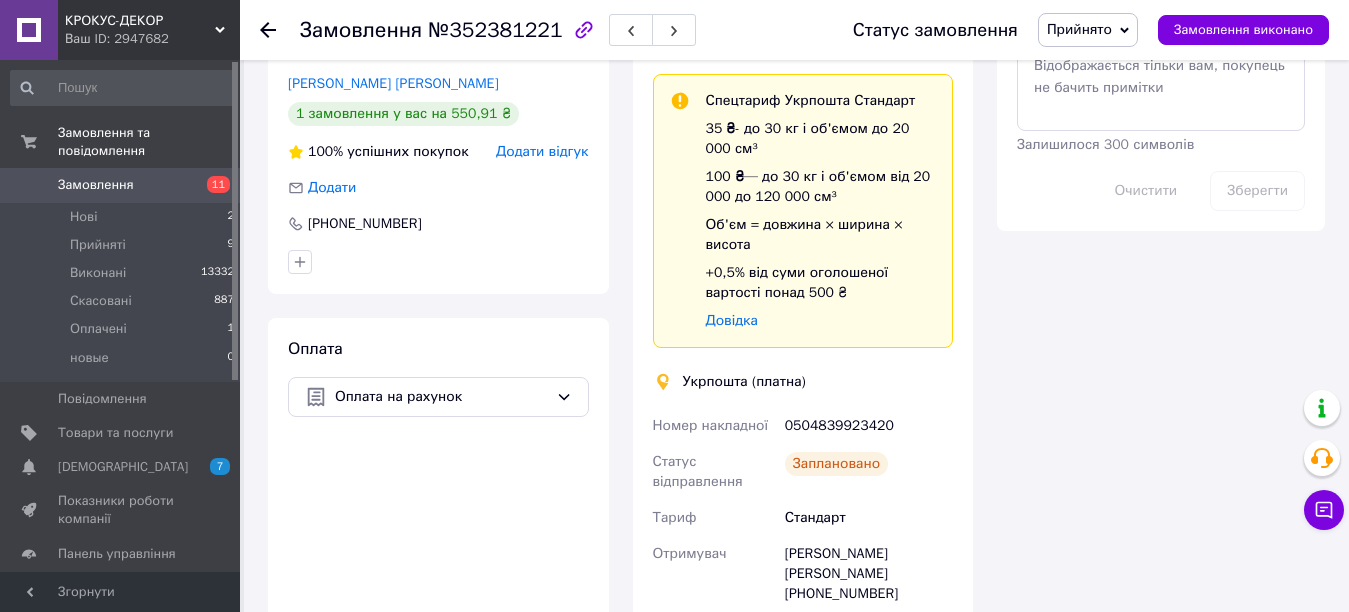 click on "Прийнято" at bounding box center (1079, 29) 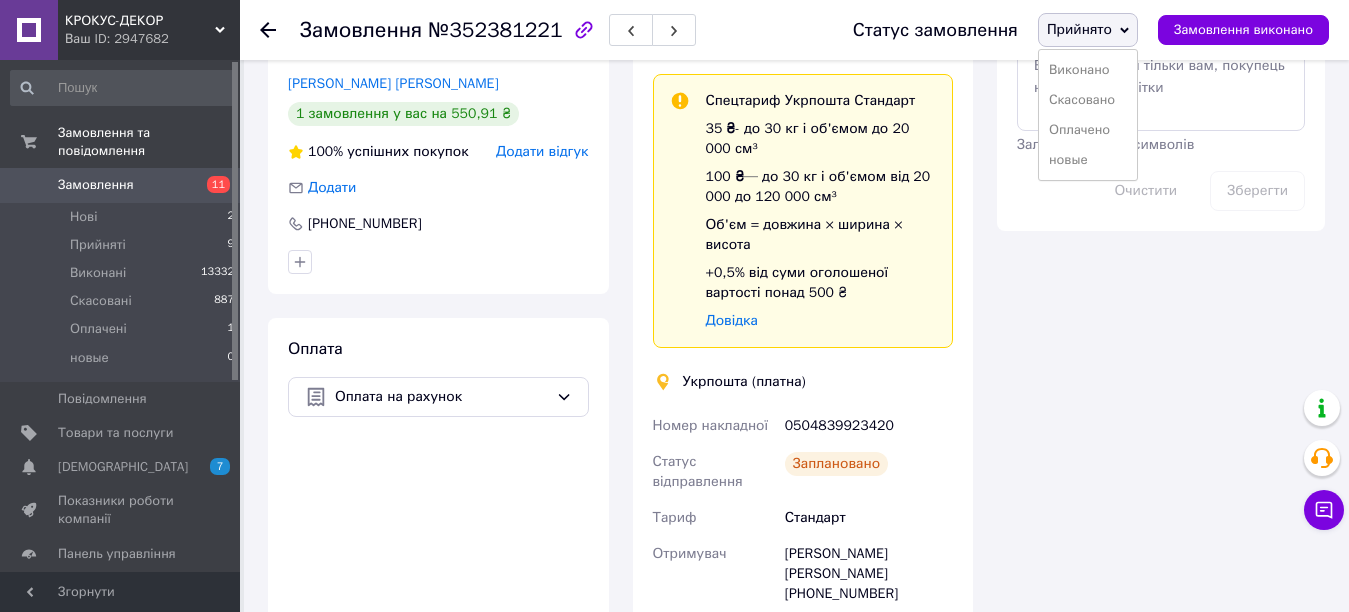 drag, startPoint x: 1069, startPoint y: 71, endPoint x: 1365, endPoint y: 166, distance: 310.87137 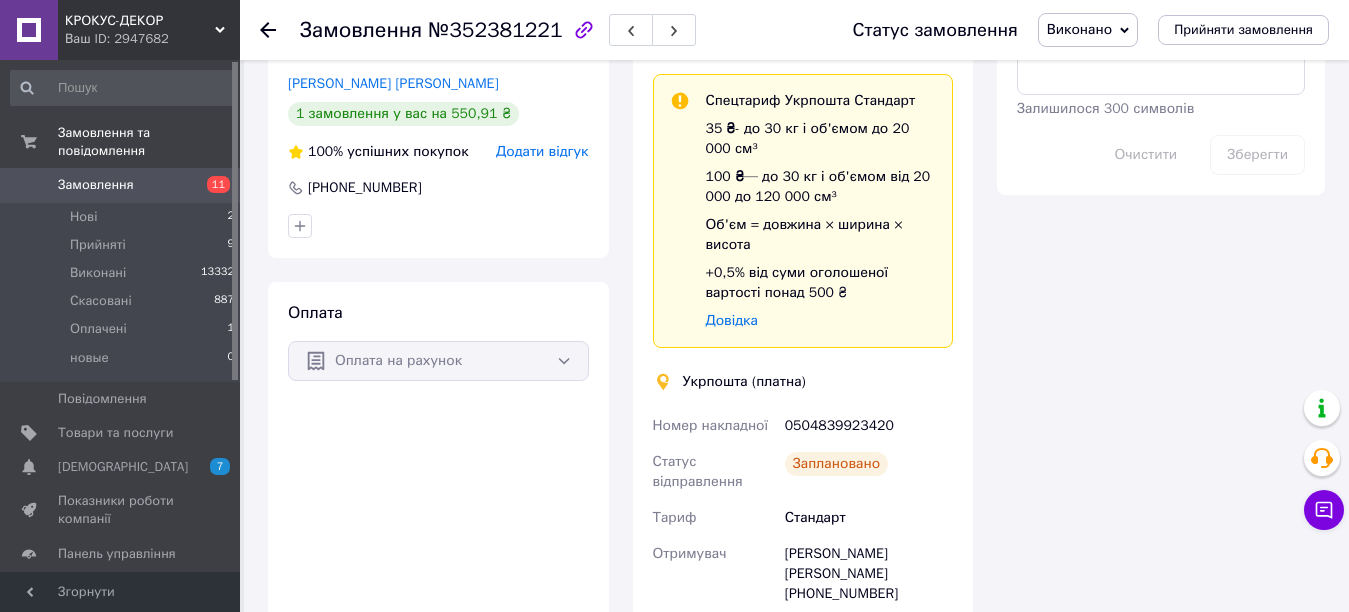 drag, startPoint x: 1346, startPoint y: 166, endPoint x: 314, endPoint y: 447, distance: 1069.5724 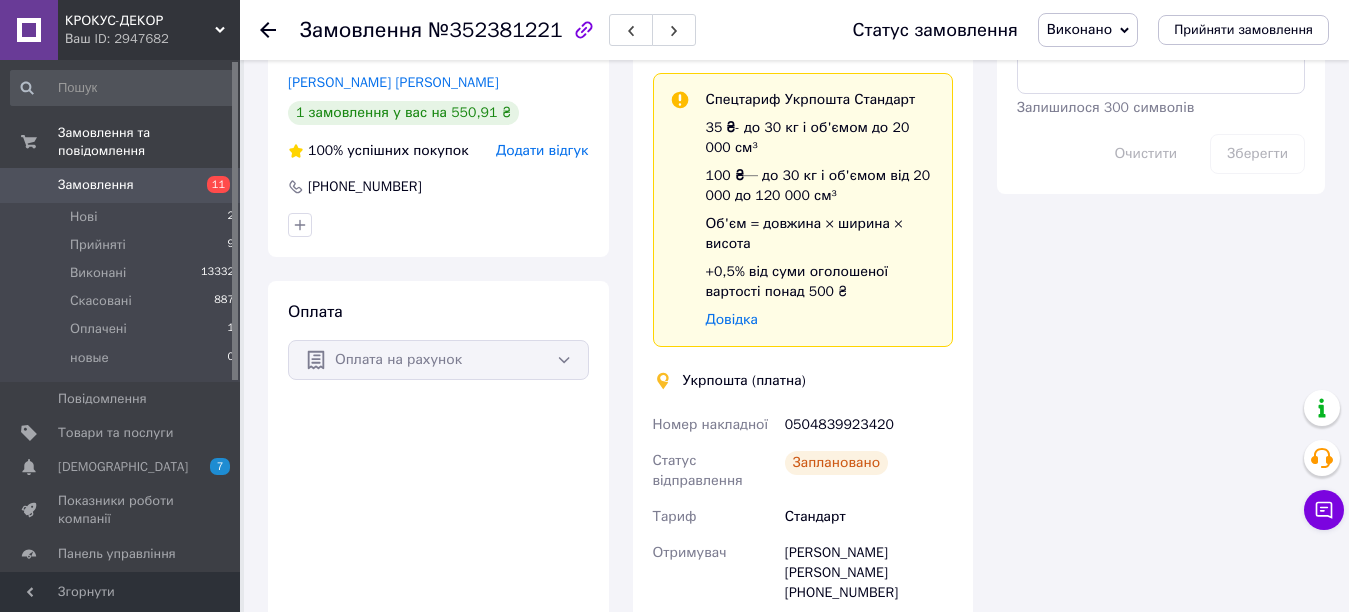 scroll, scrollTop: 1400, scrollLeft: 0, axis: vertical 